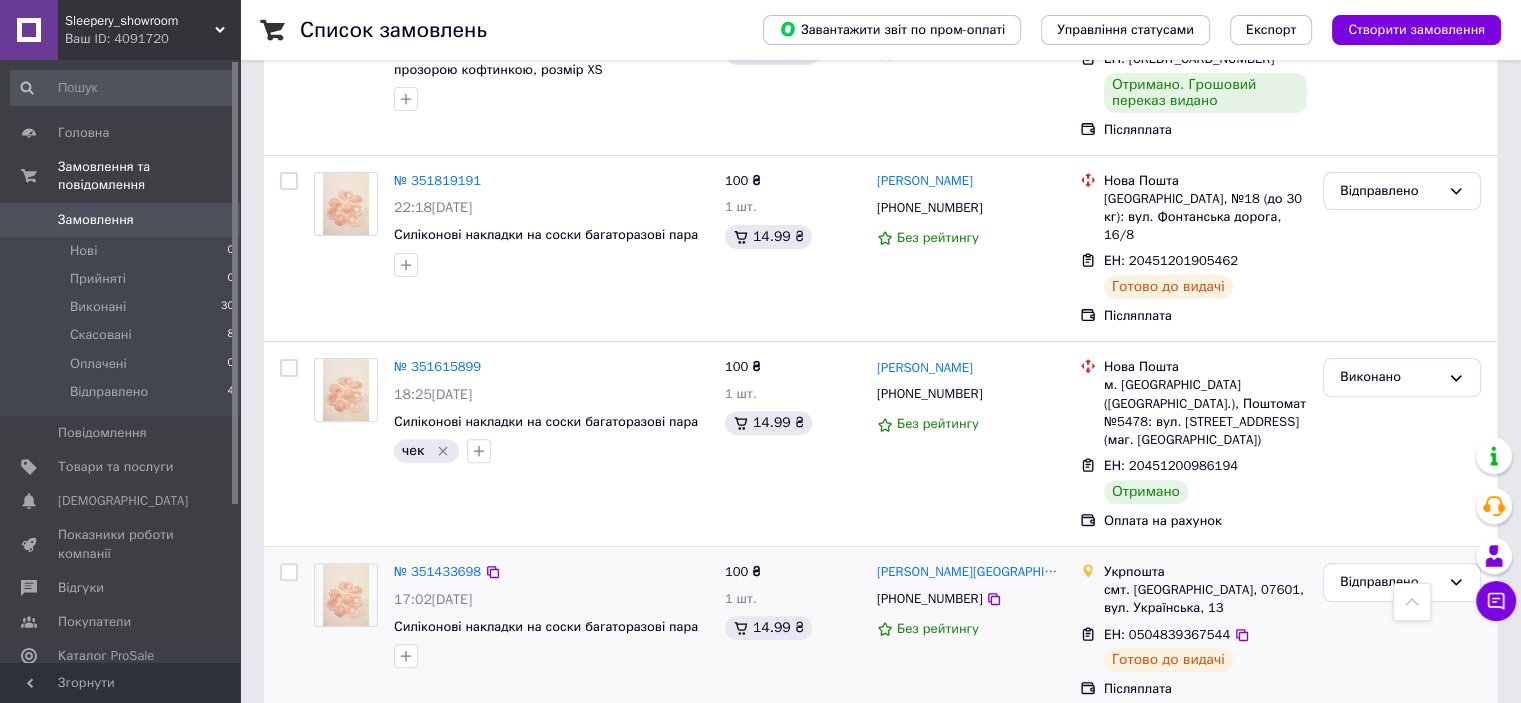 scroll, scrollTop: 900, scrollLeft: 0, axis: vertical 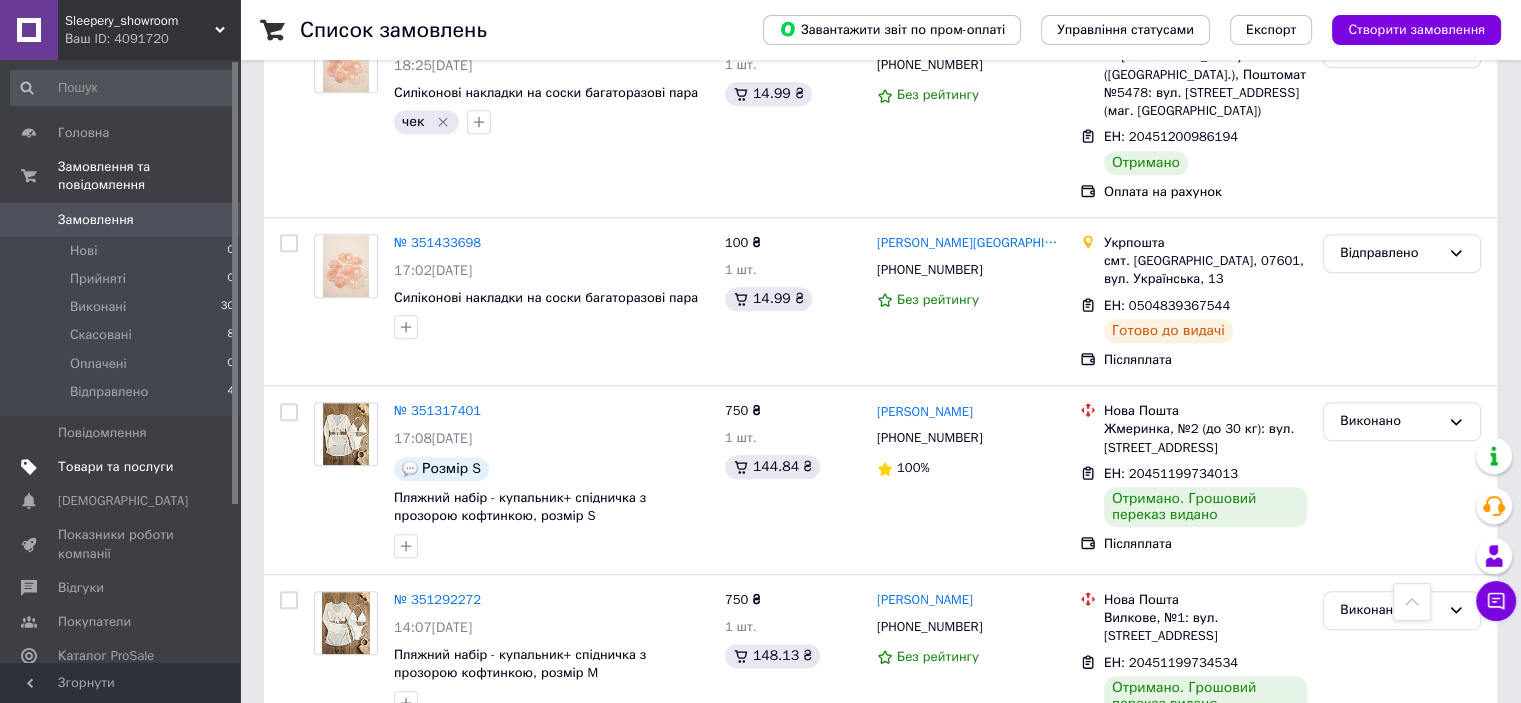 click on "Товари та послуги" at bounding box center (115, 467) 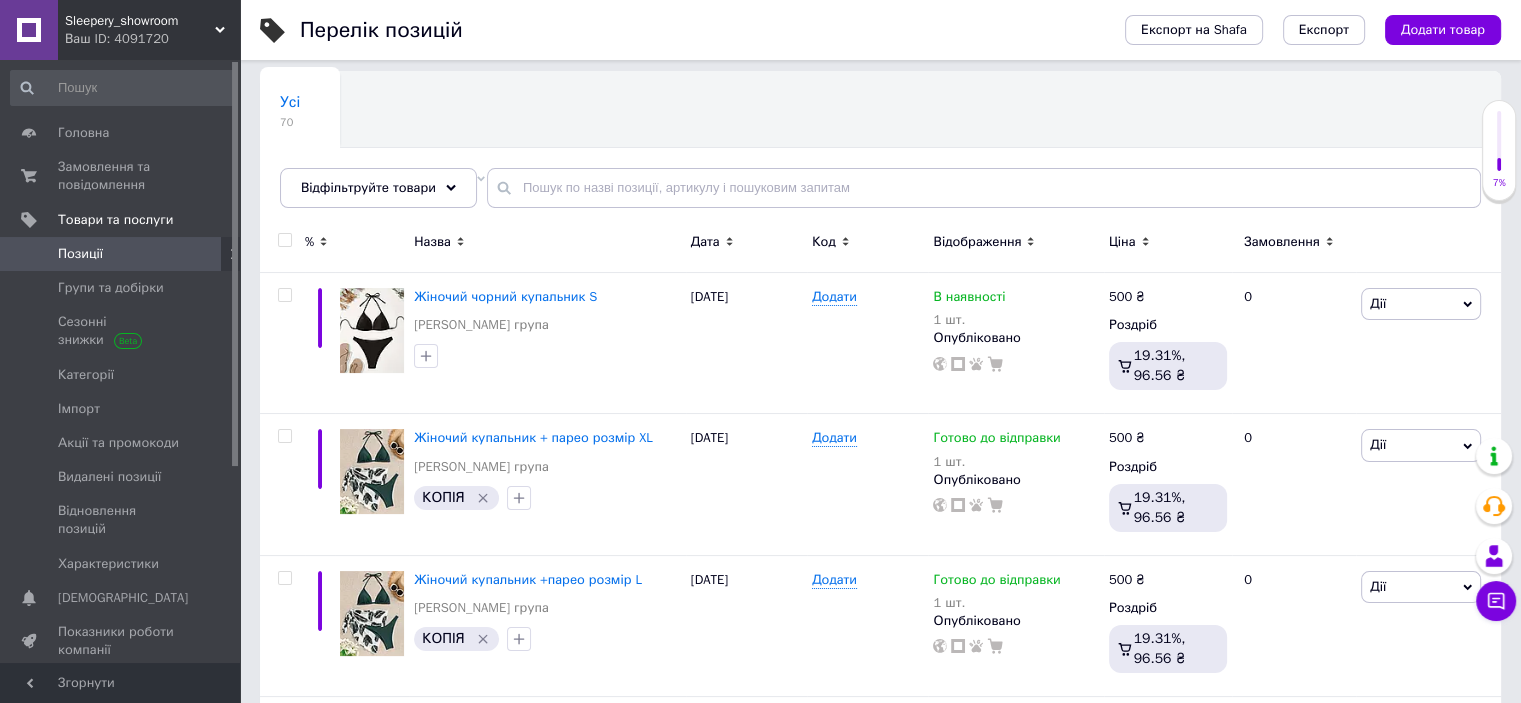 scroll, scrollTop: 300, scrollLeft: 0, axis: vertical 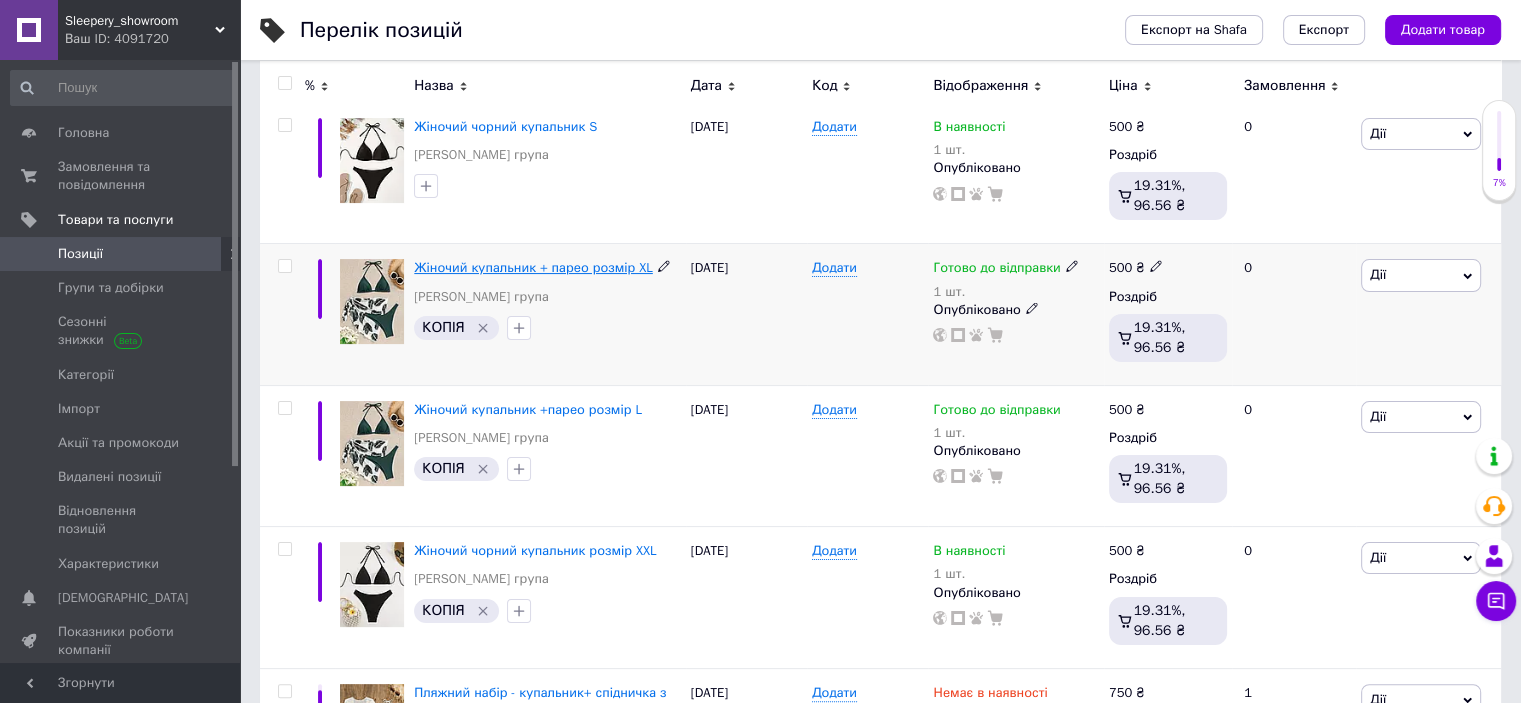 click on "Жіночий купальник + парео  розмір XL" at bounding box center (533, 267) 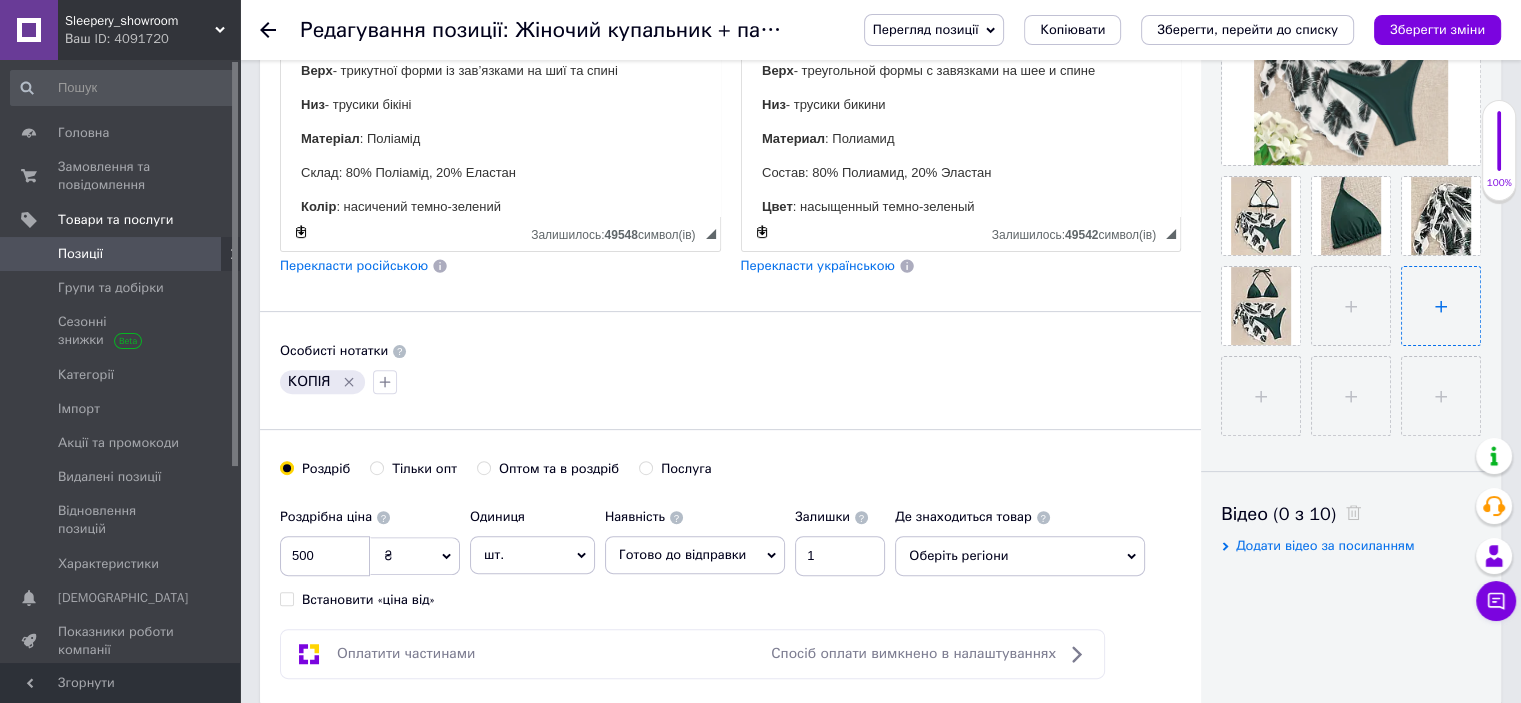 scroll, scrollTop: 600, scrollLeft: 0, axis: vertical 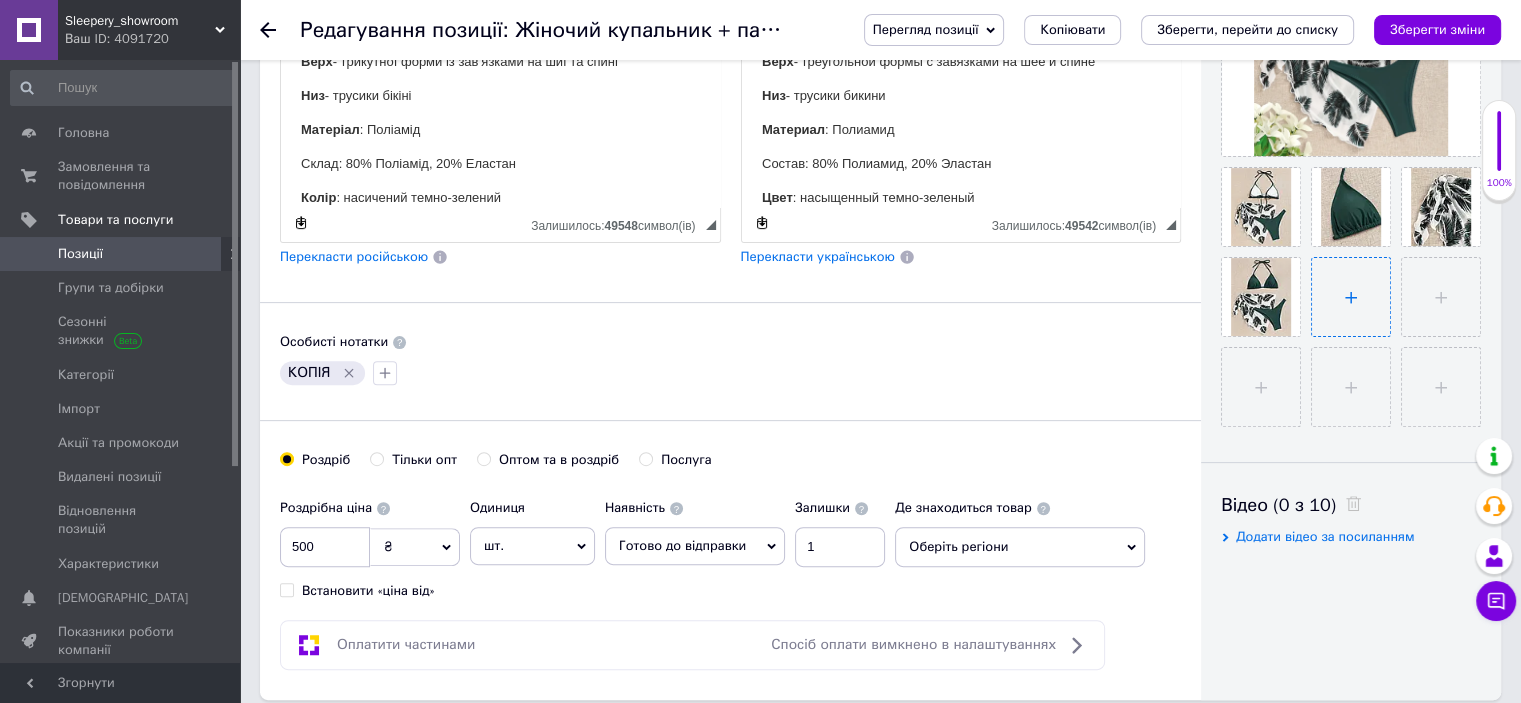 click at bounding box center [1351, 297] 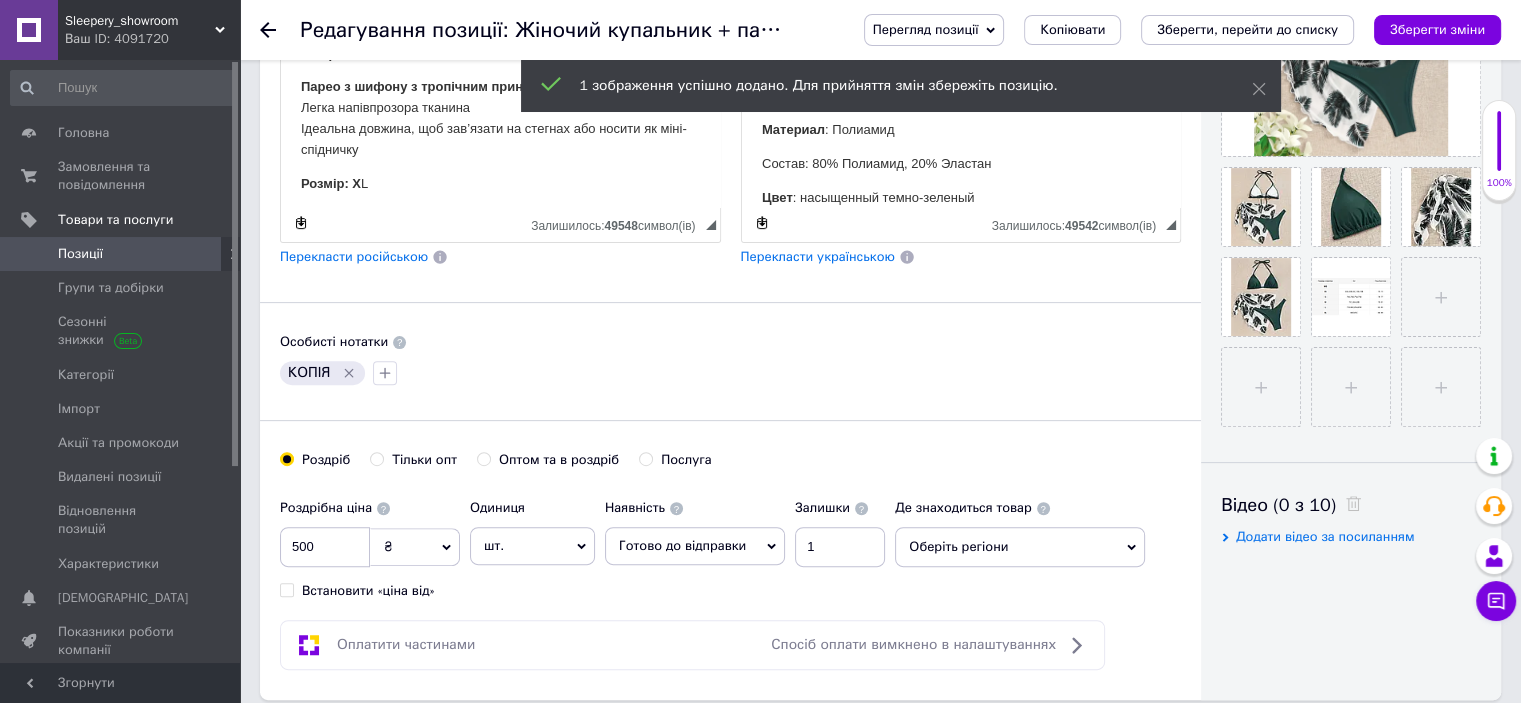 scroll, scrollTop: 151, scrollLeft: 0, axis: vertical 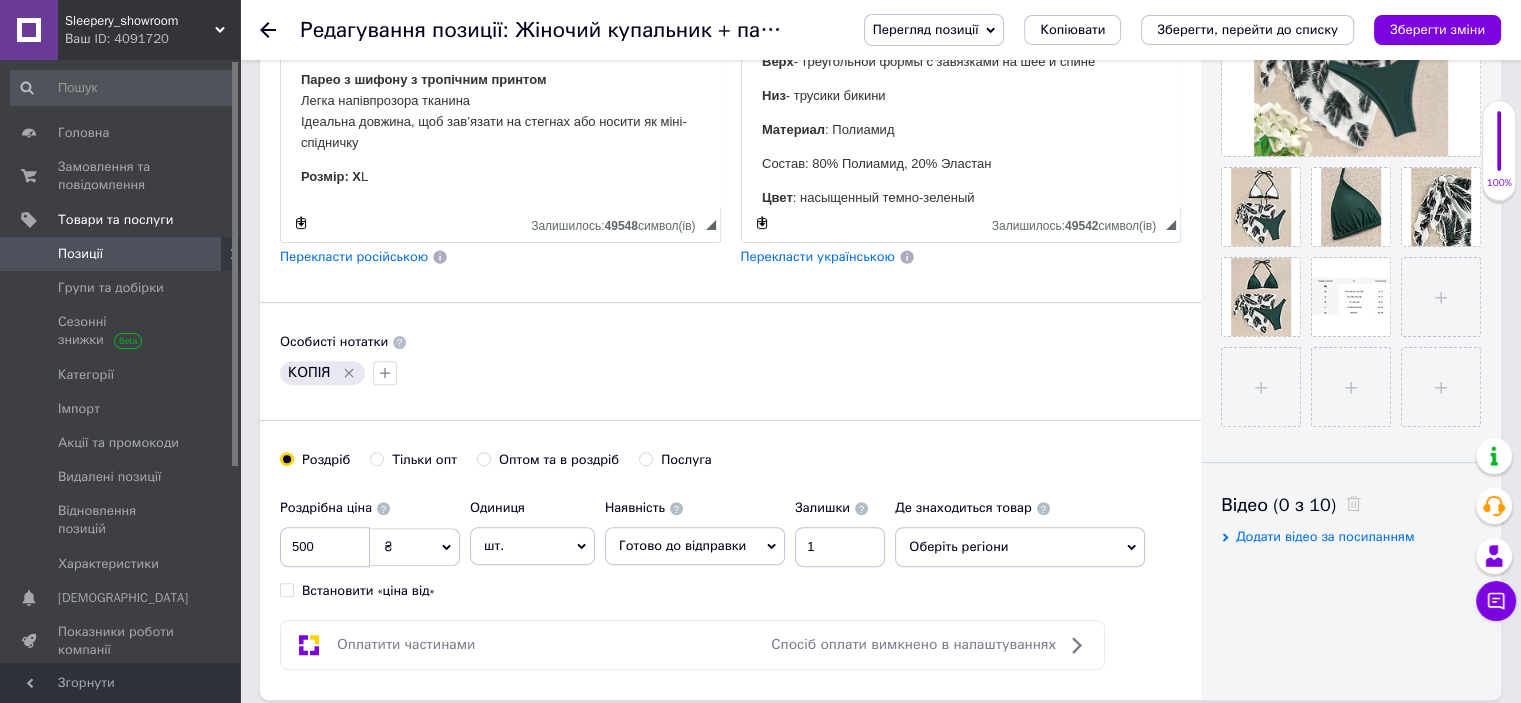 click on "Розмір: X L" at bounding box center (500, 178) 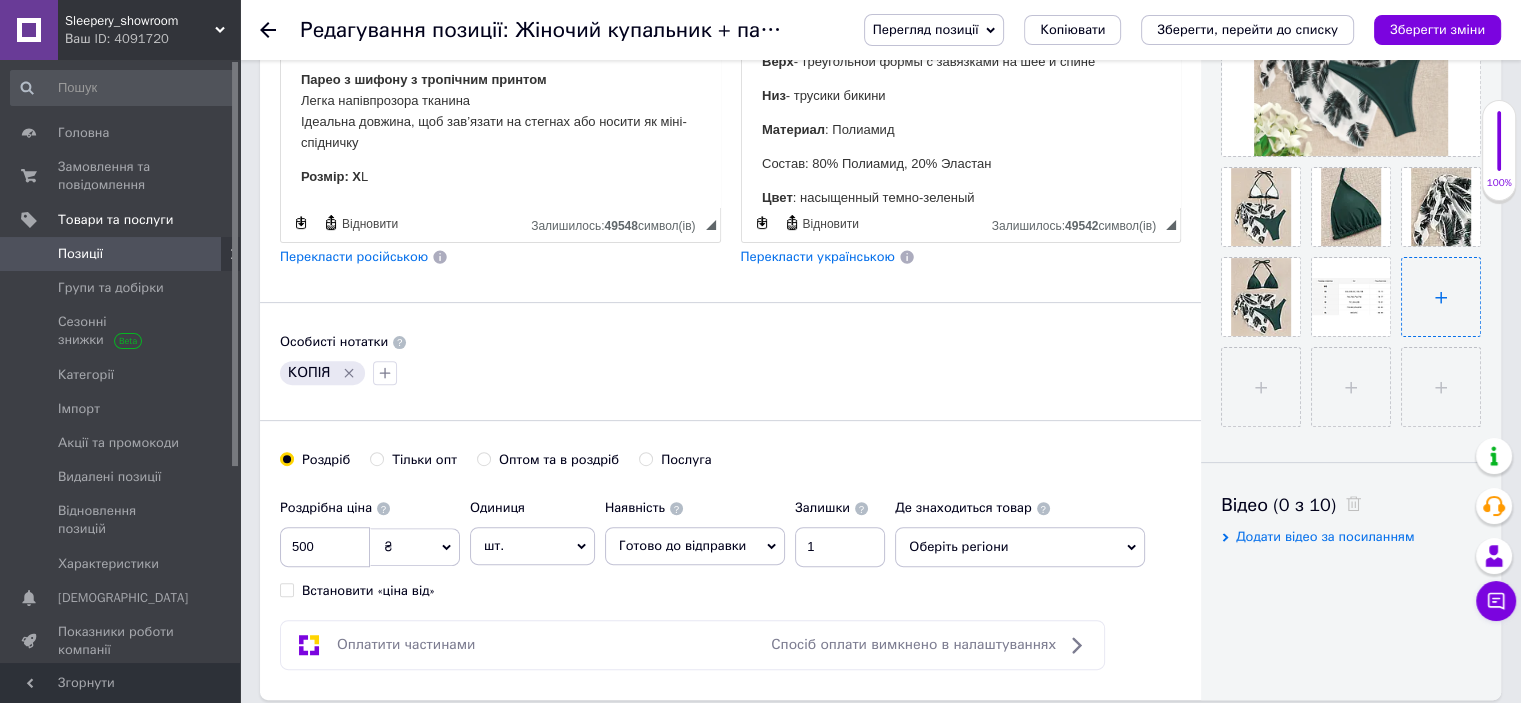 click at bounding box center (1441, 297) 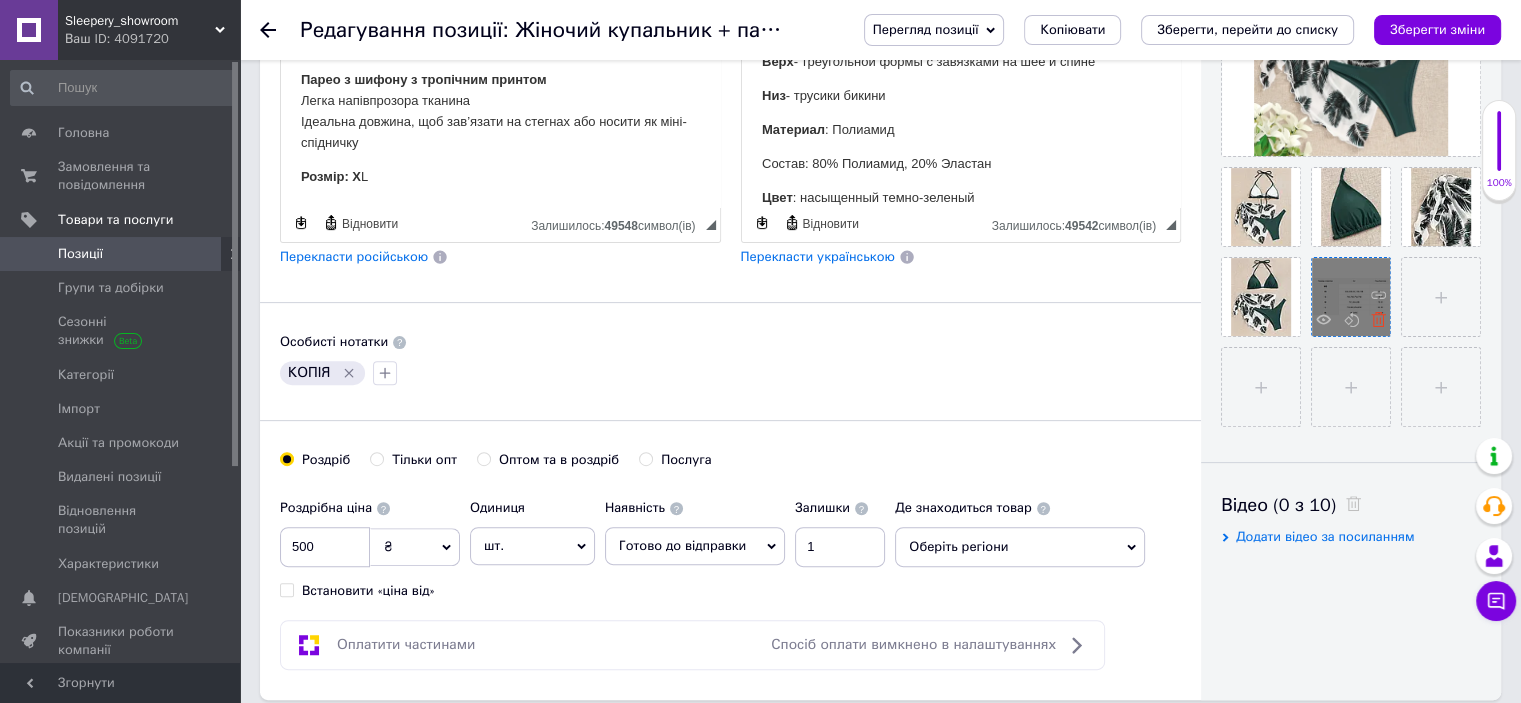 click 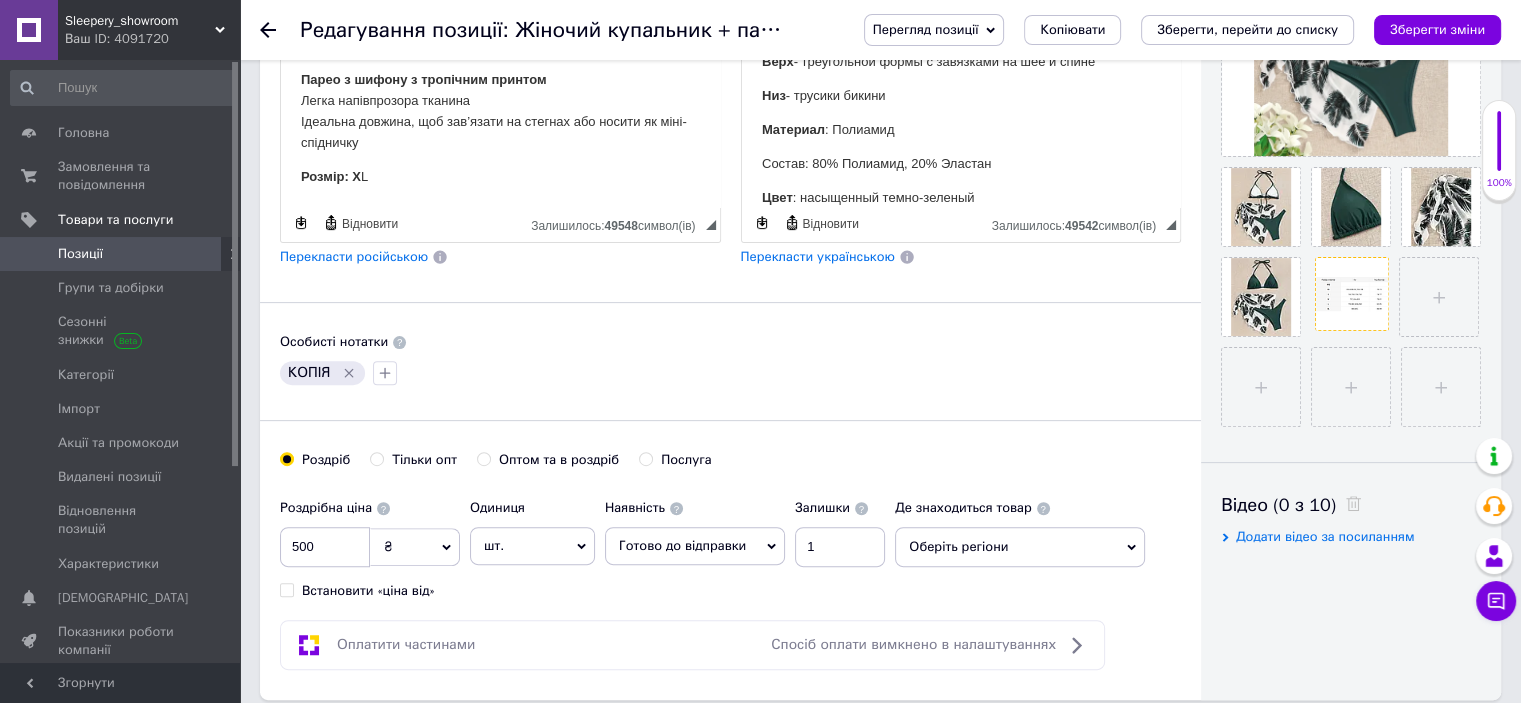 click at bounding box center [1352, 294] 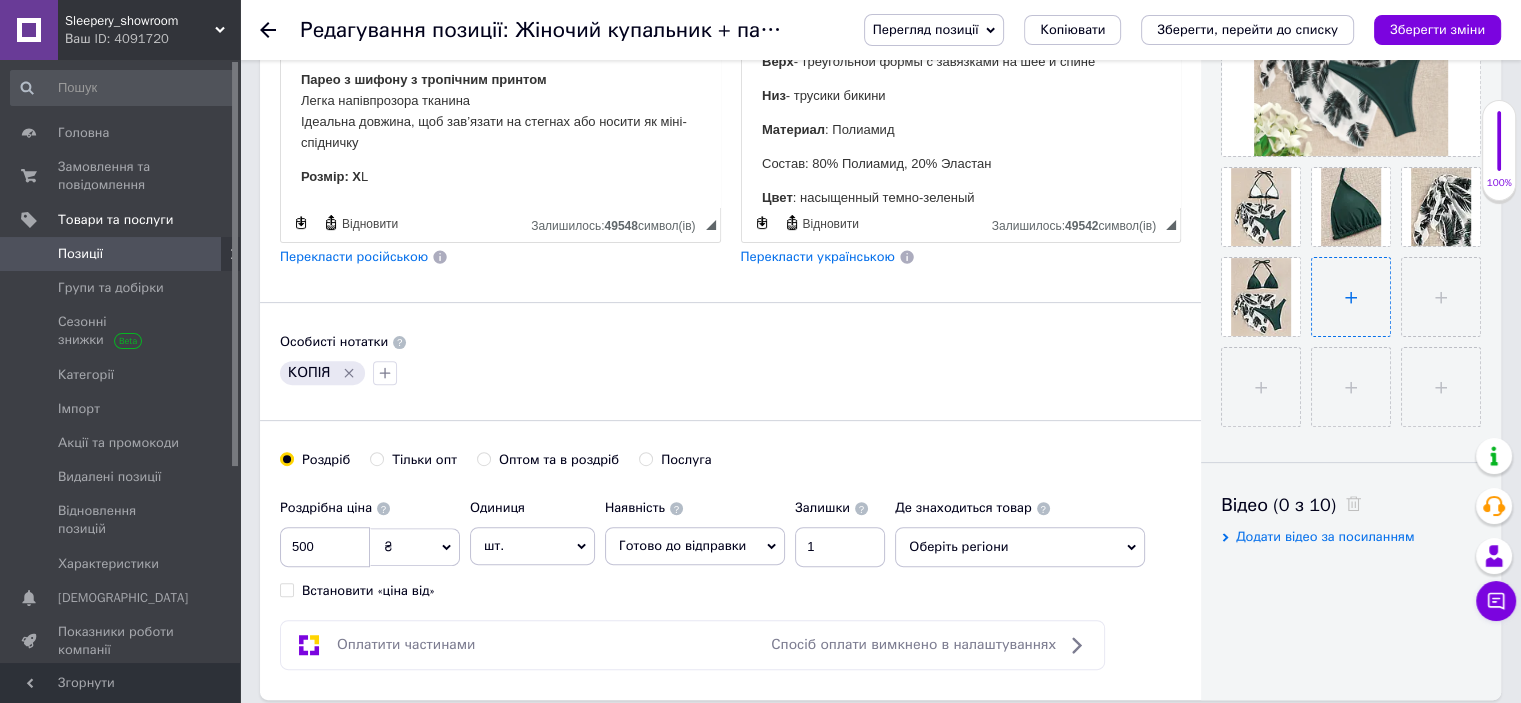 click at bounding box center [1351, 297] 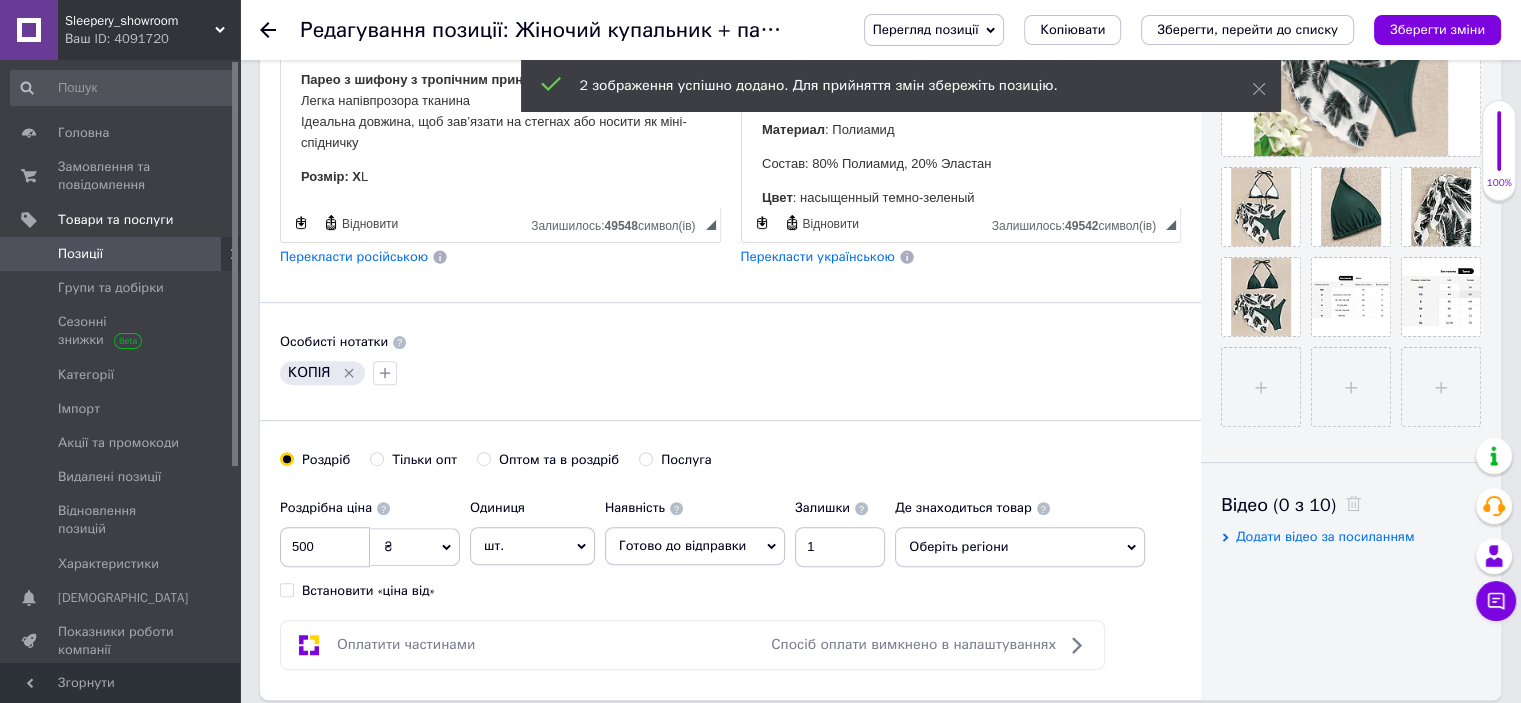 click on "Розмір: X L" at bounding box center [500, 178] 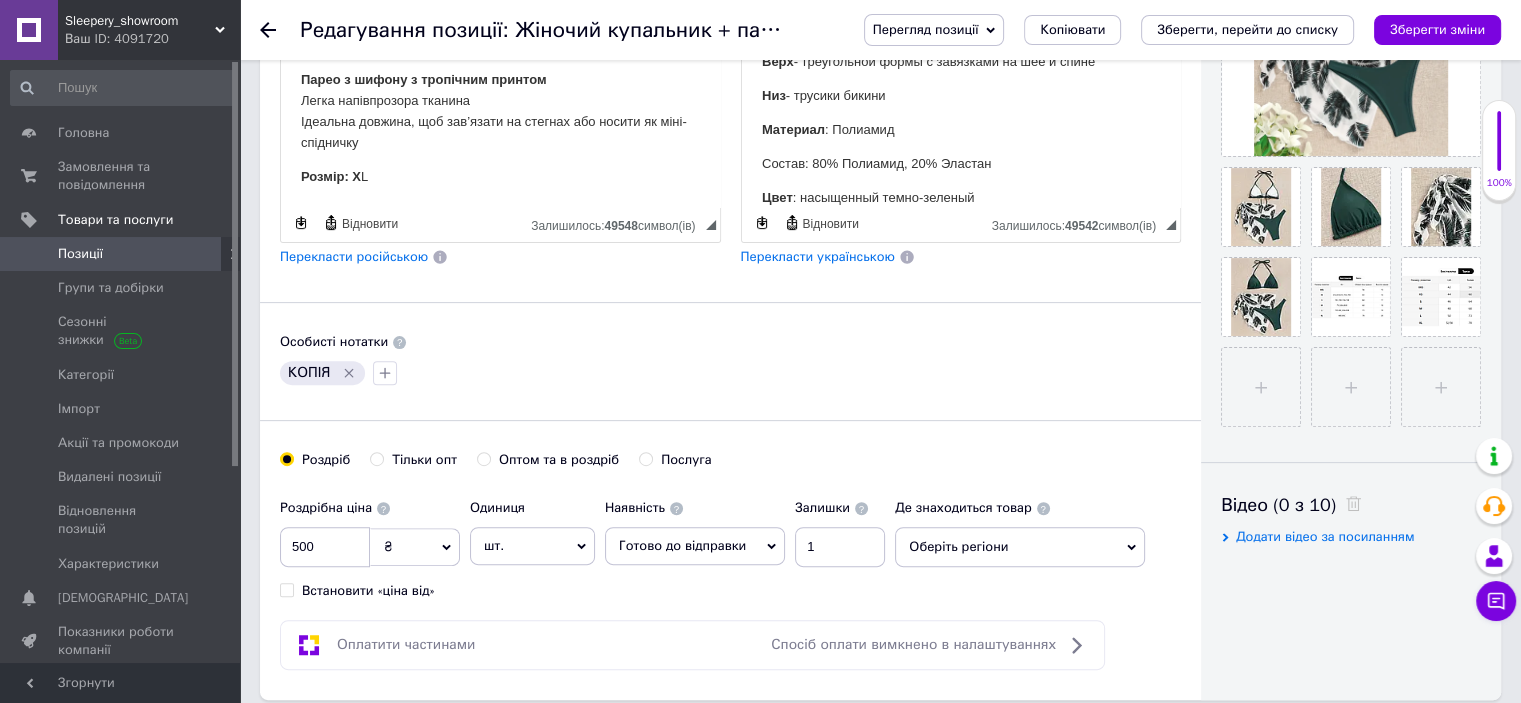 click on "Розмір: X L" at bounding box center [500, 178] 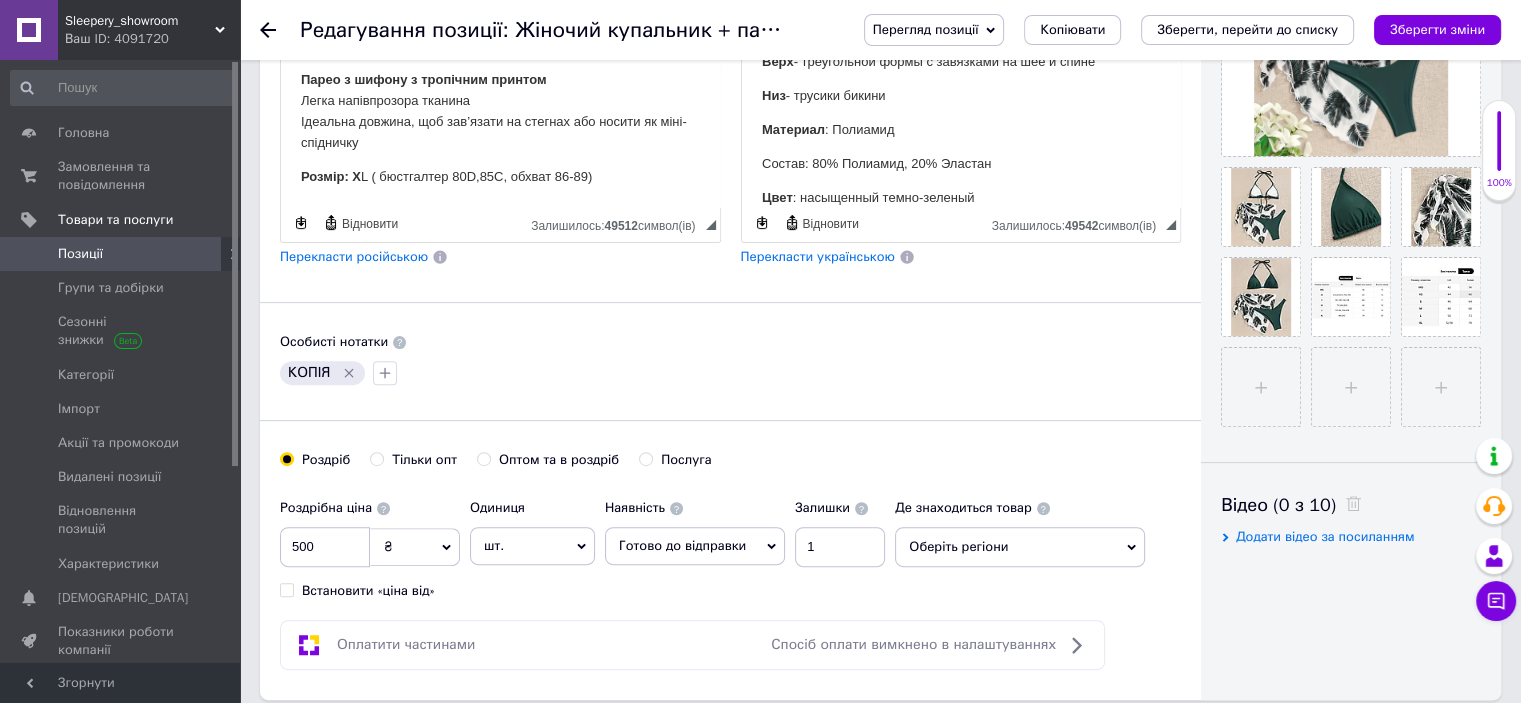 click on "Розмір: X L ( бюстгалтер 80D,85C, обхват 86-89)" at bounding box center [500, 178] 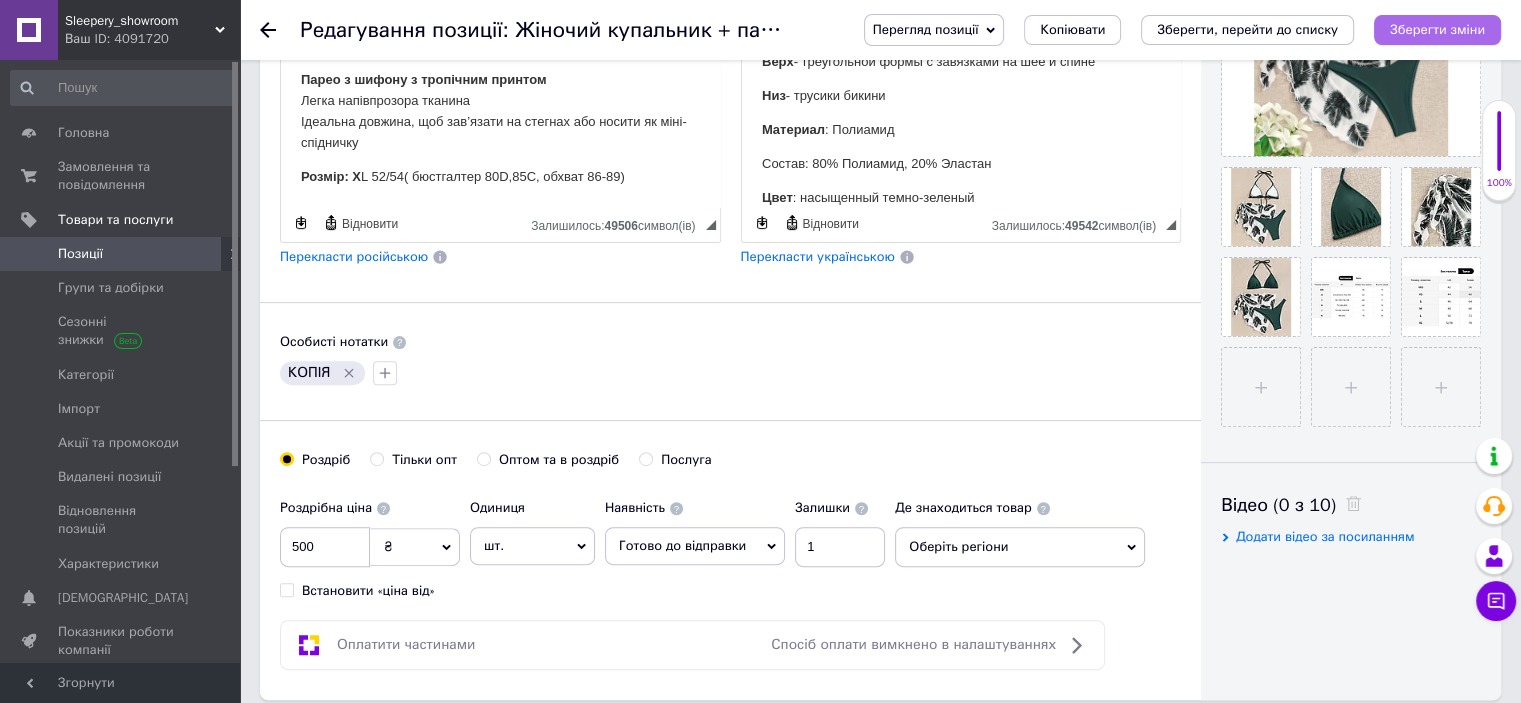 click on "Зберегти зміни" at bounding box center [1437, 29] 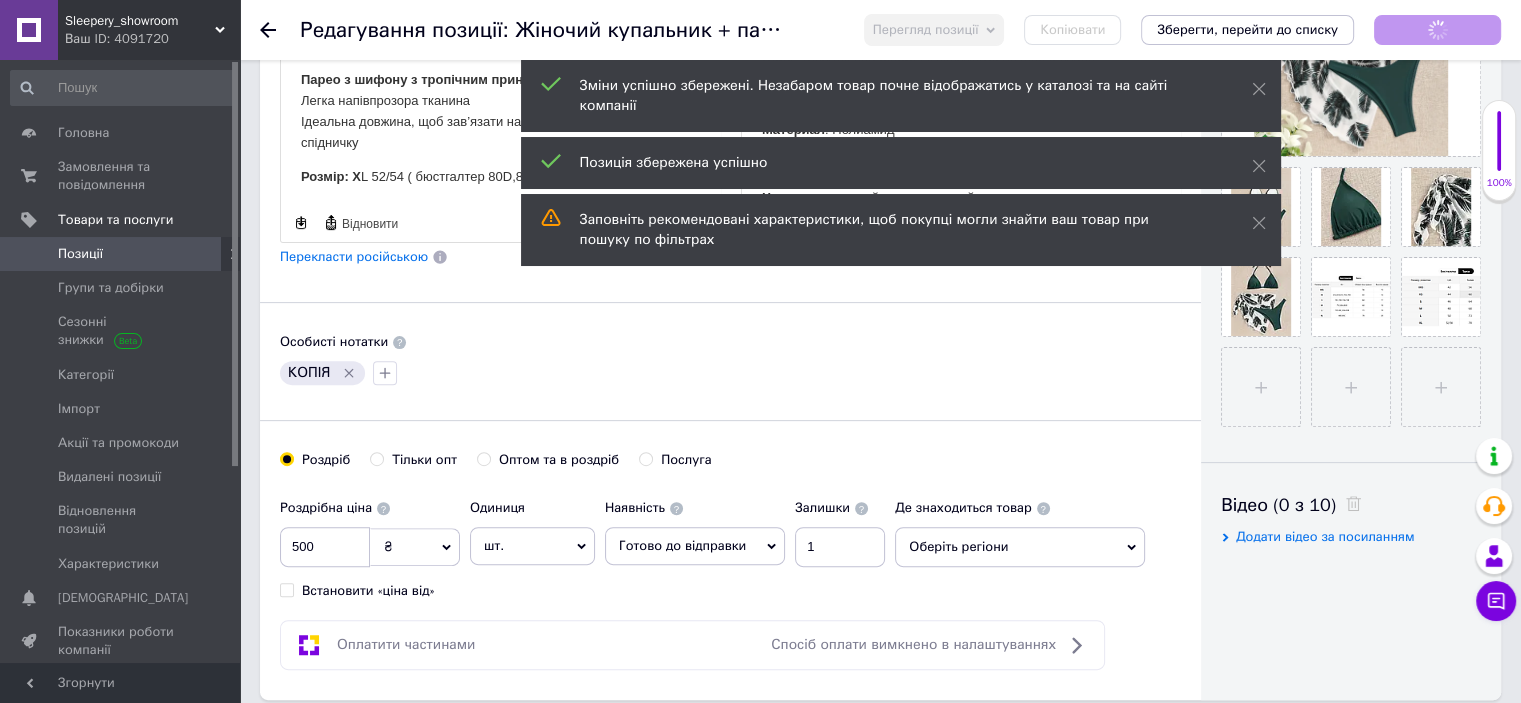 scroll, scrollTop: 50, scrollLeft: 0, axis: vertical 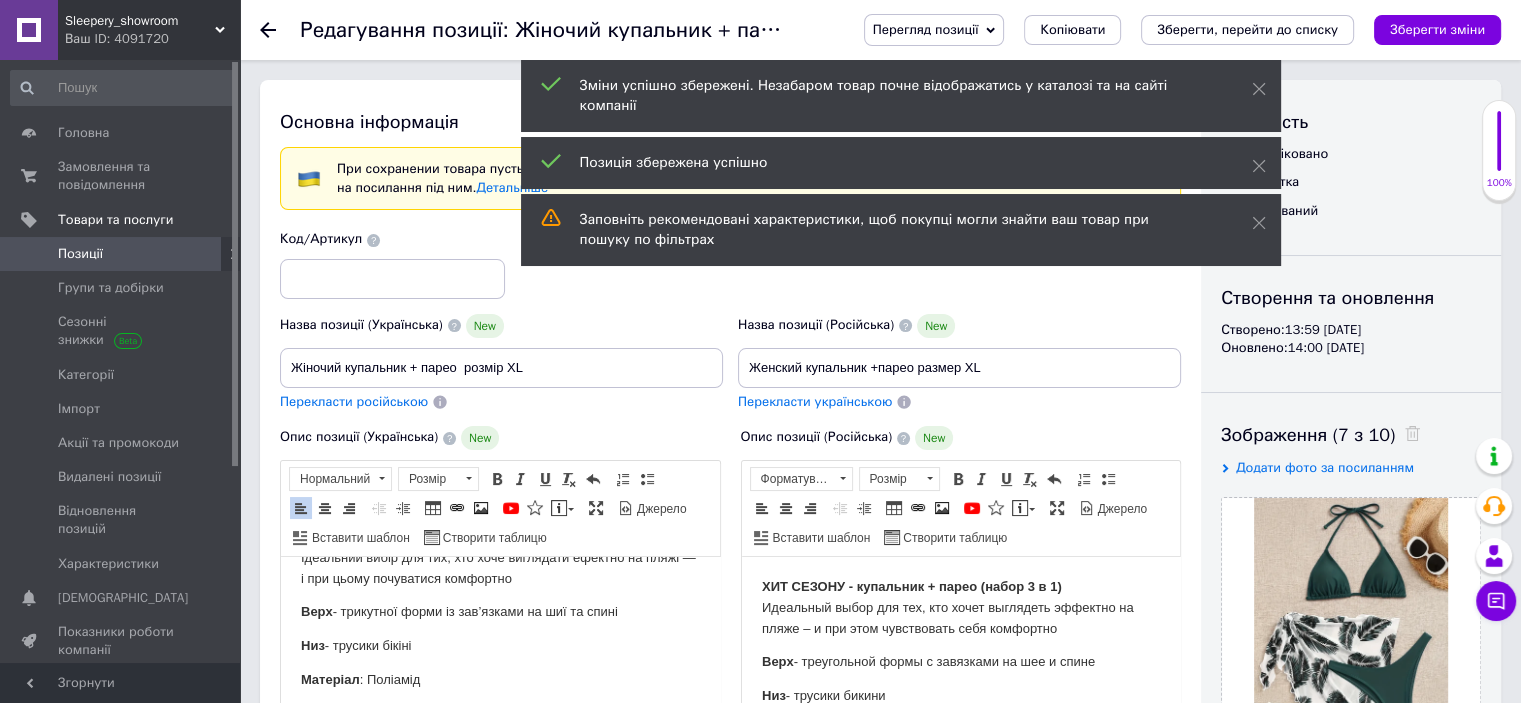 click on "Позиції" at bounding box center (121, 254) 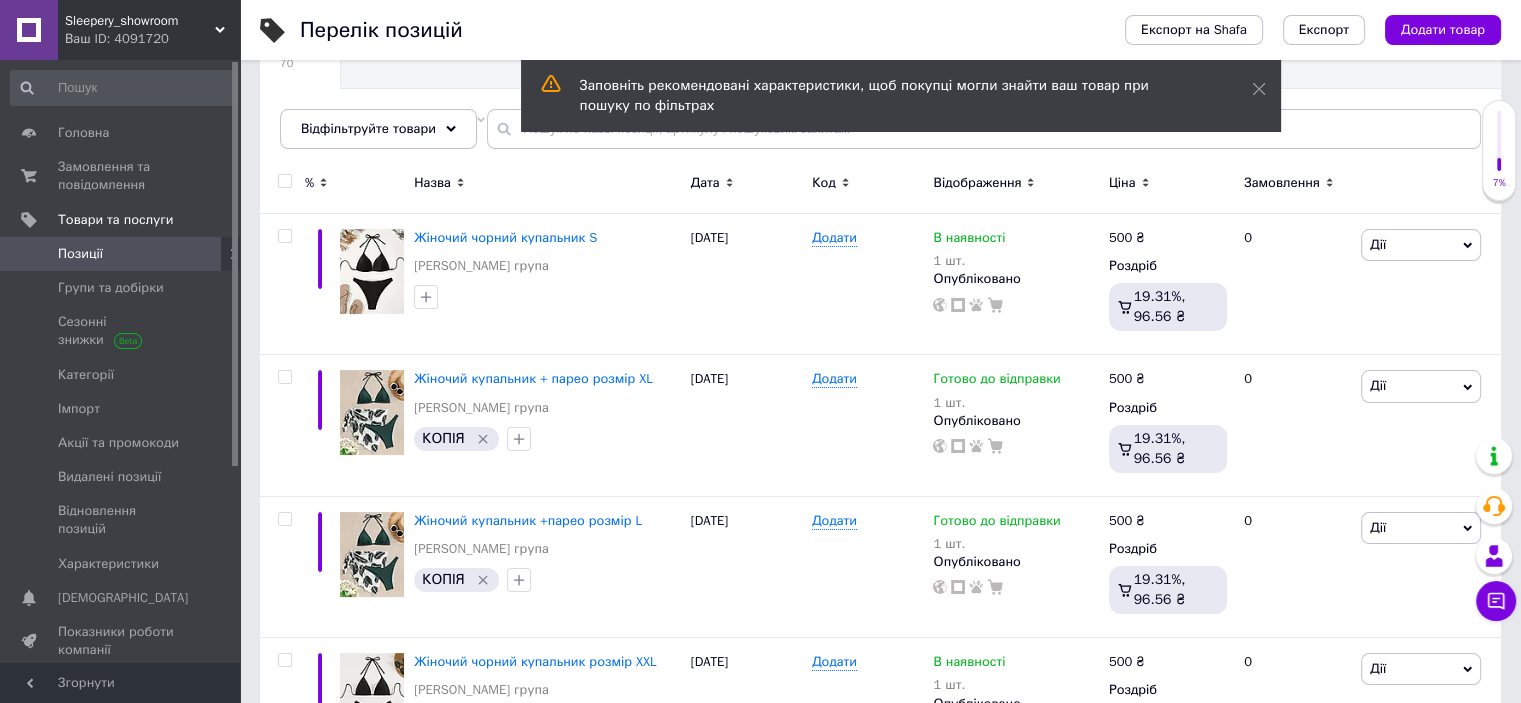 scroll, scrollTop: 500, scrollLeft: 0, axis: vertical 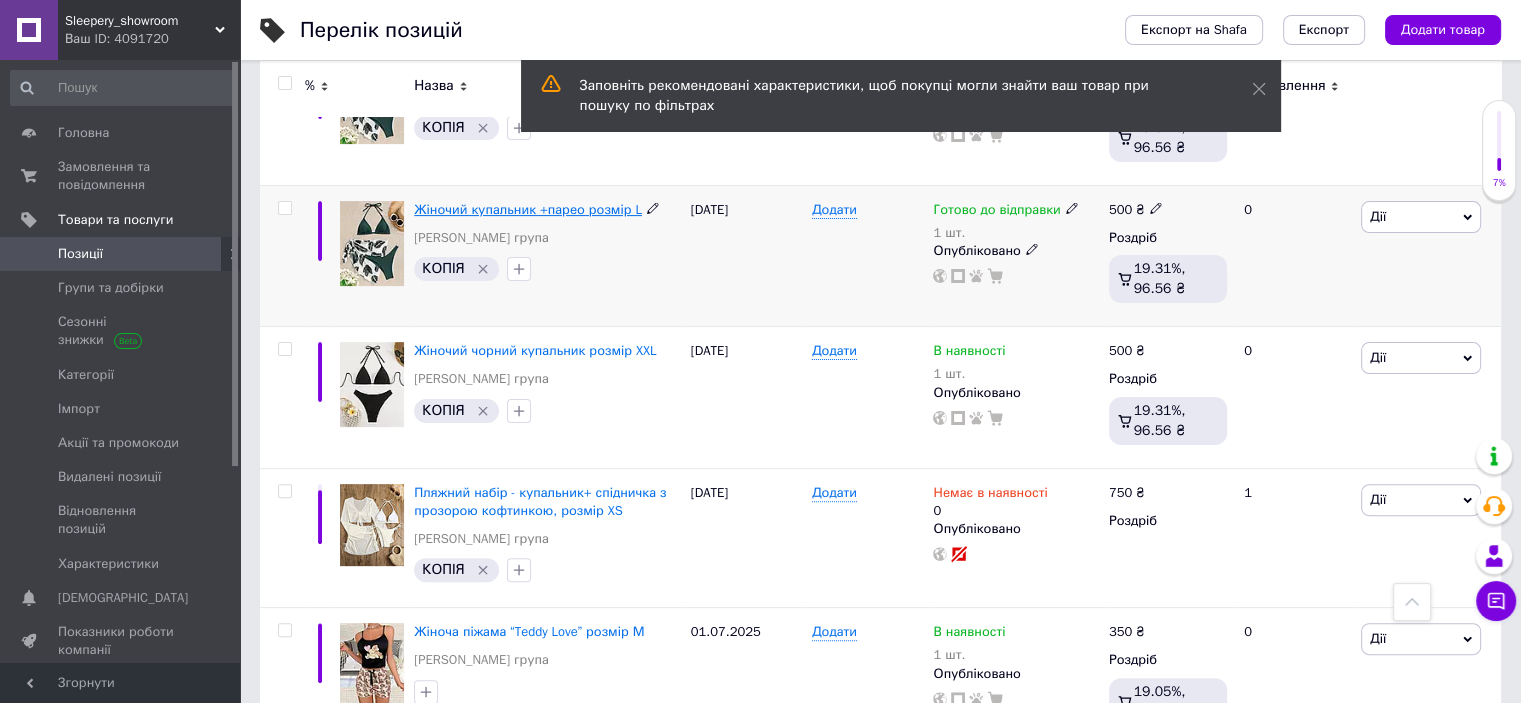 click on "Жіночий купальник +парео розмір L" at bounding box center [528, 209] 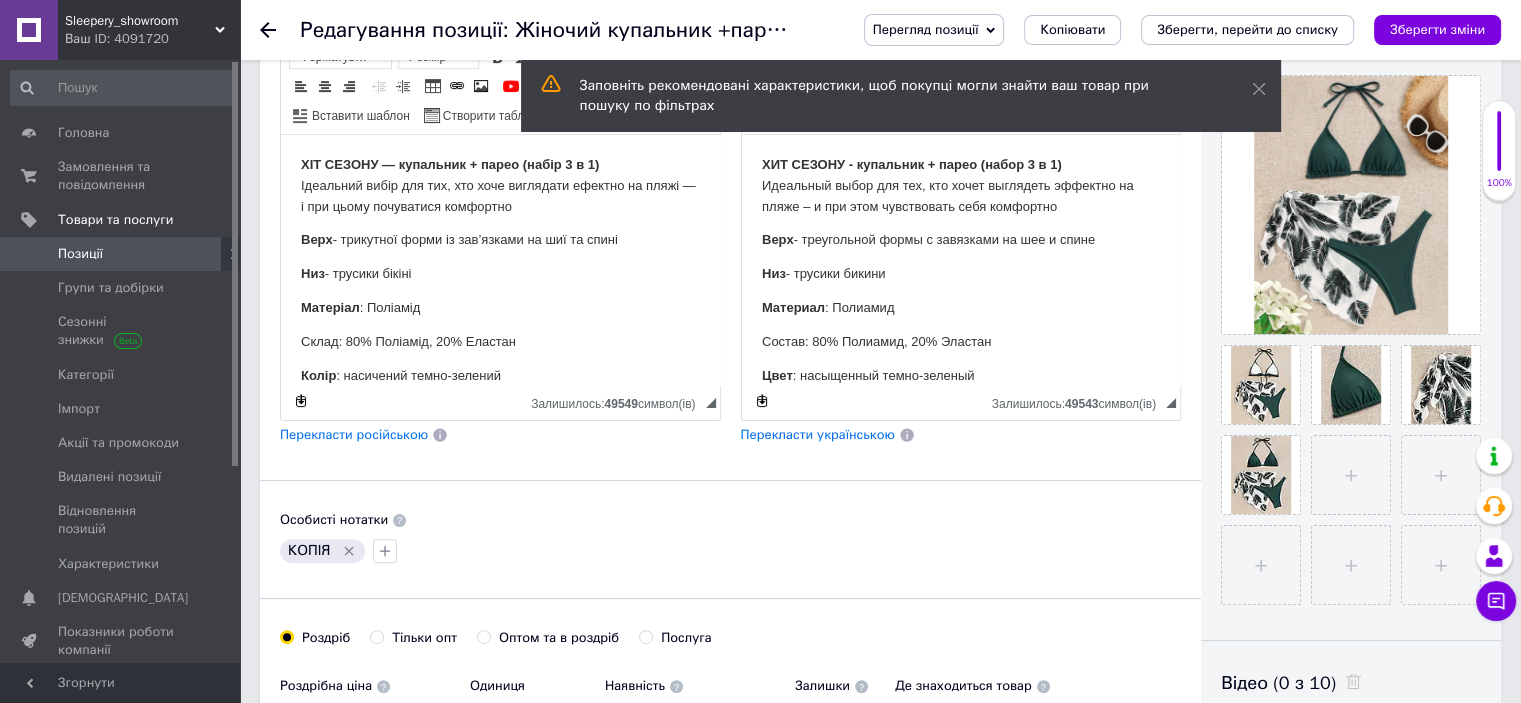 scroll, scrollTop: 600, scrollLeft: 0, axis: vertical 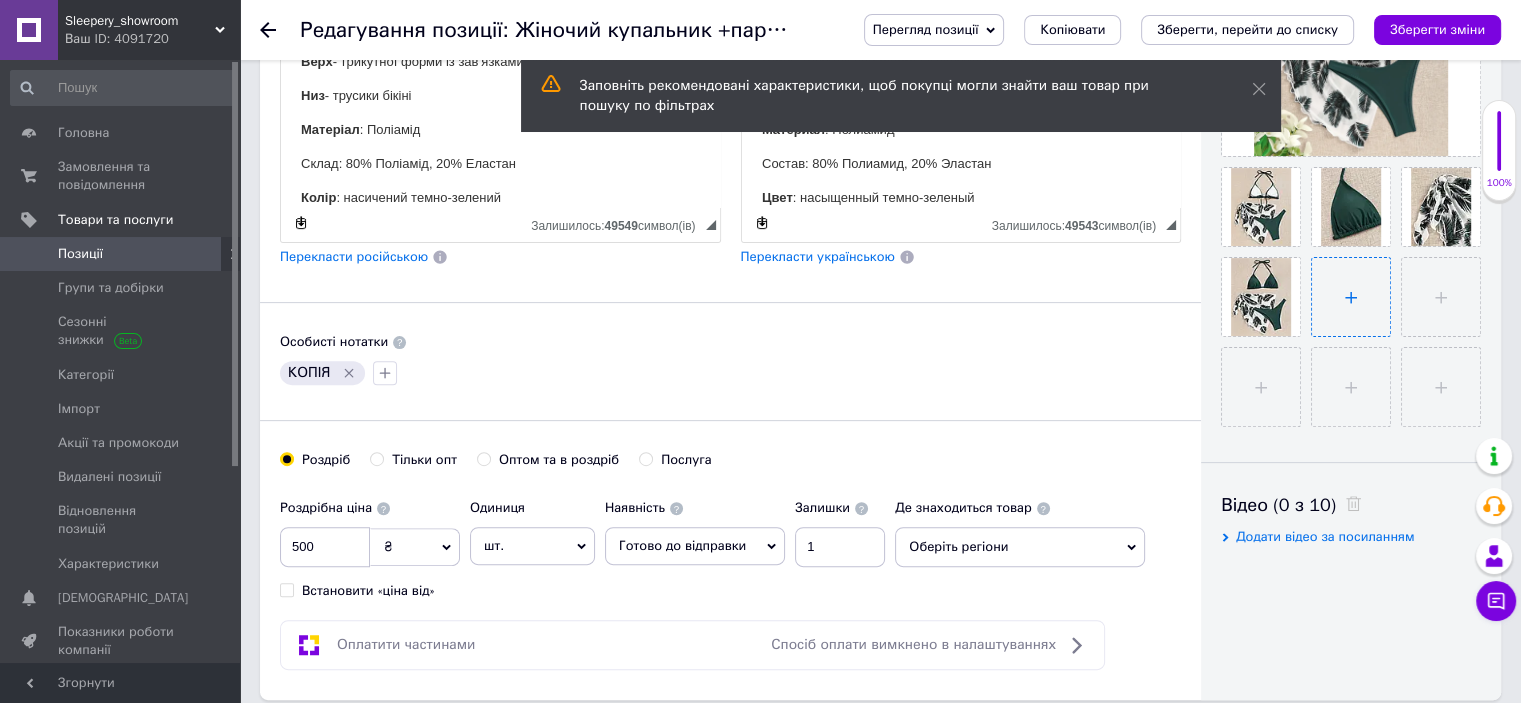 click at bounding box center [1351, 297] 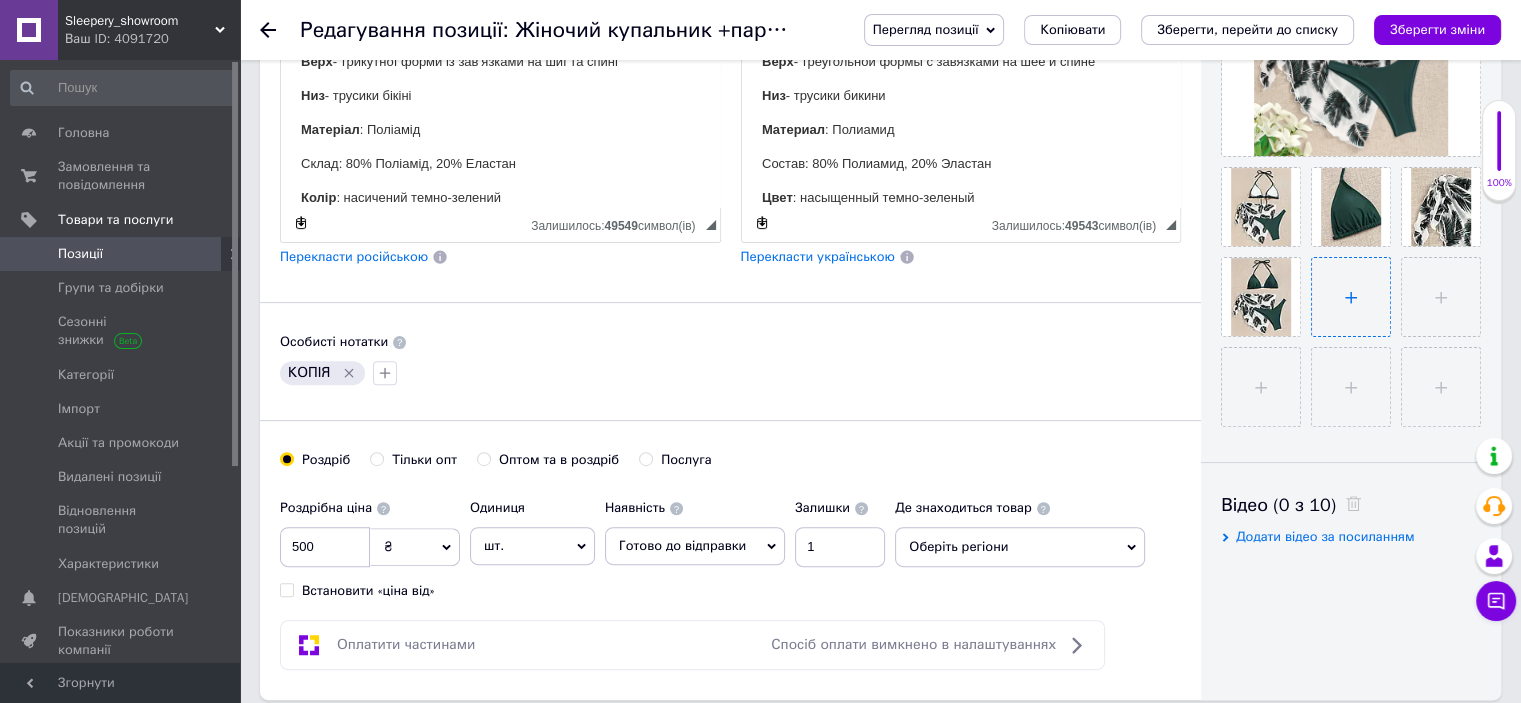 type on "C:\fakepath\Screenshot_3.png" 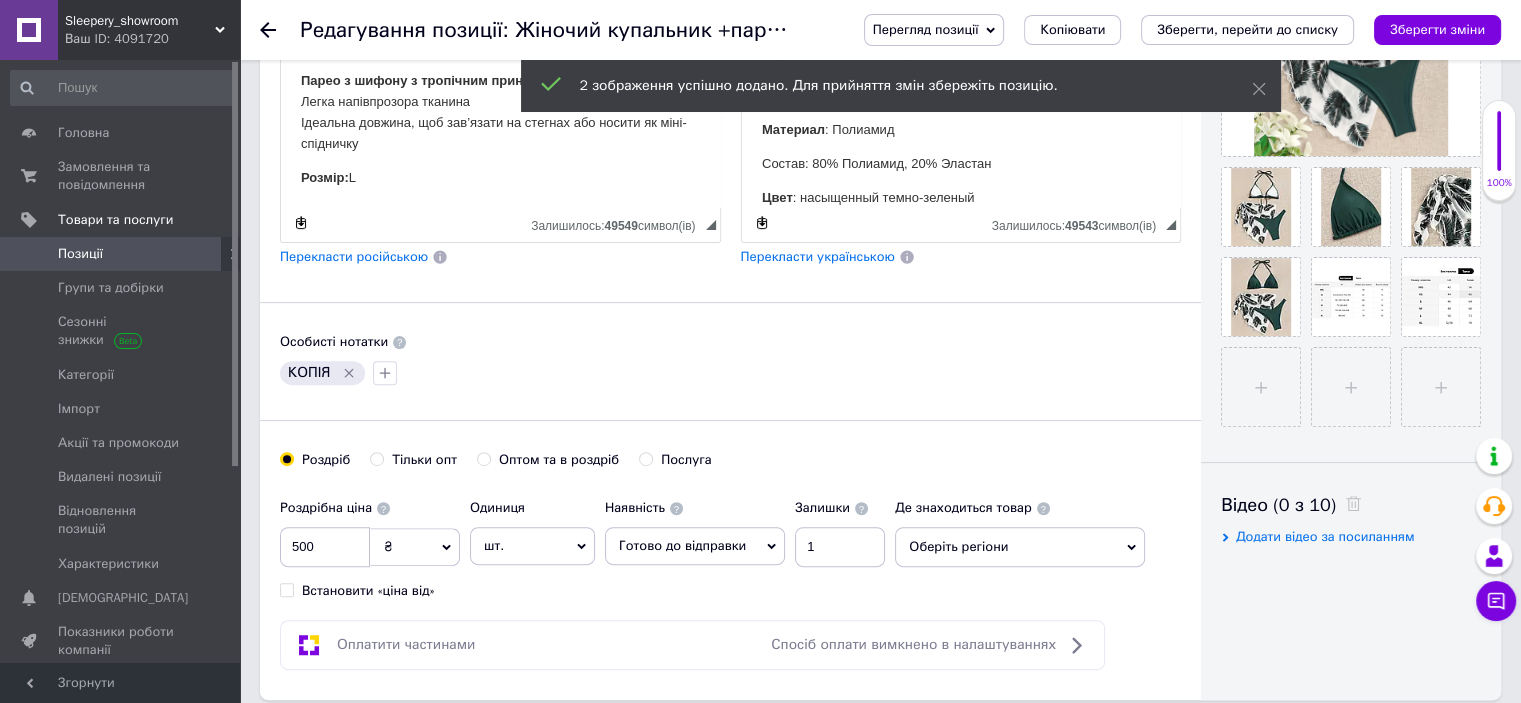 scroll, scrollTop: 151, scrollLeft: 0, axis: vertical 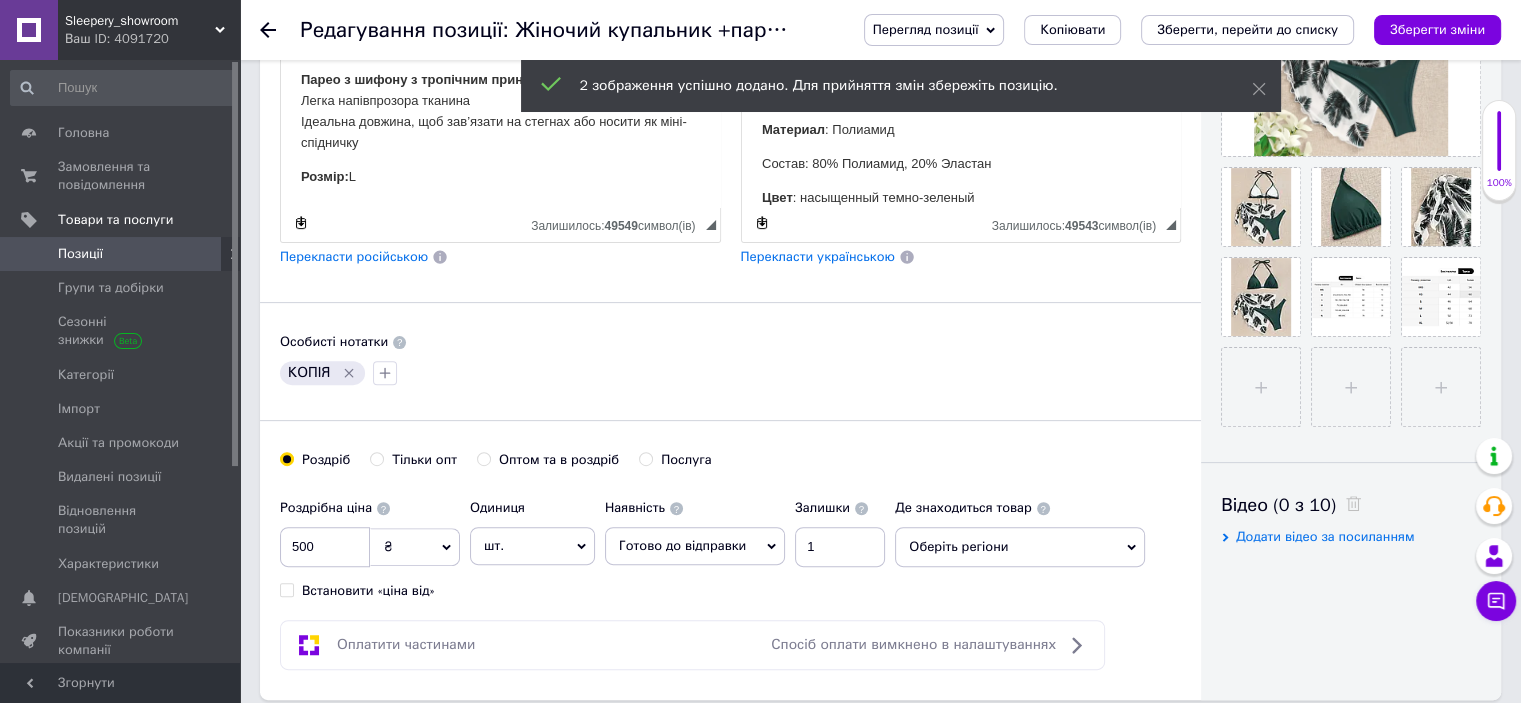 click on "Розмір:  L" at bounding box center (500, 178) 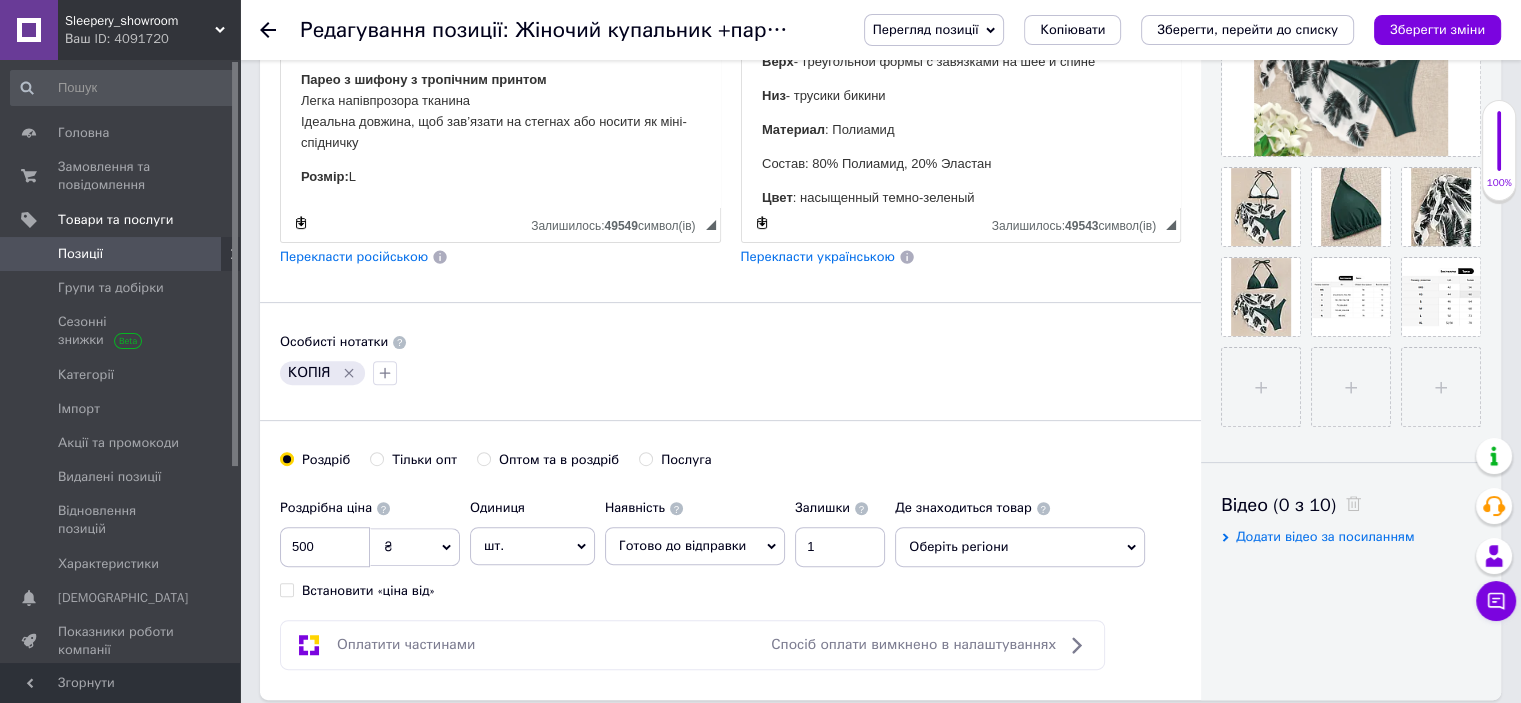 paste 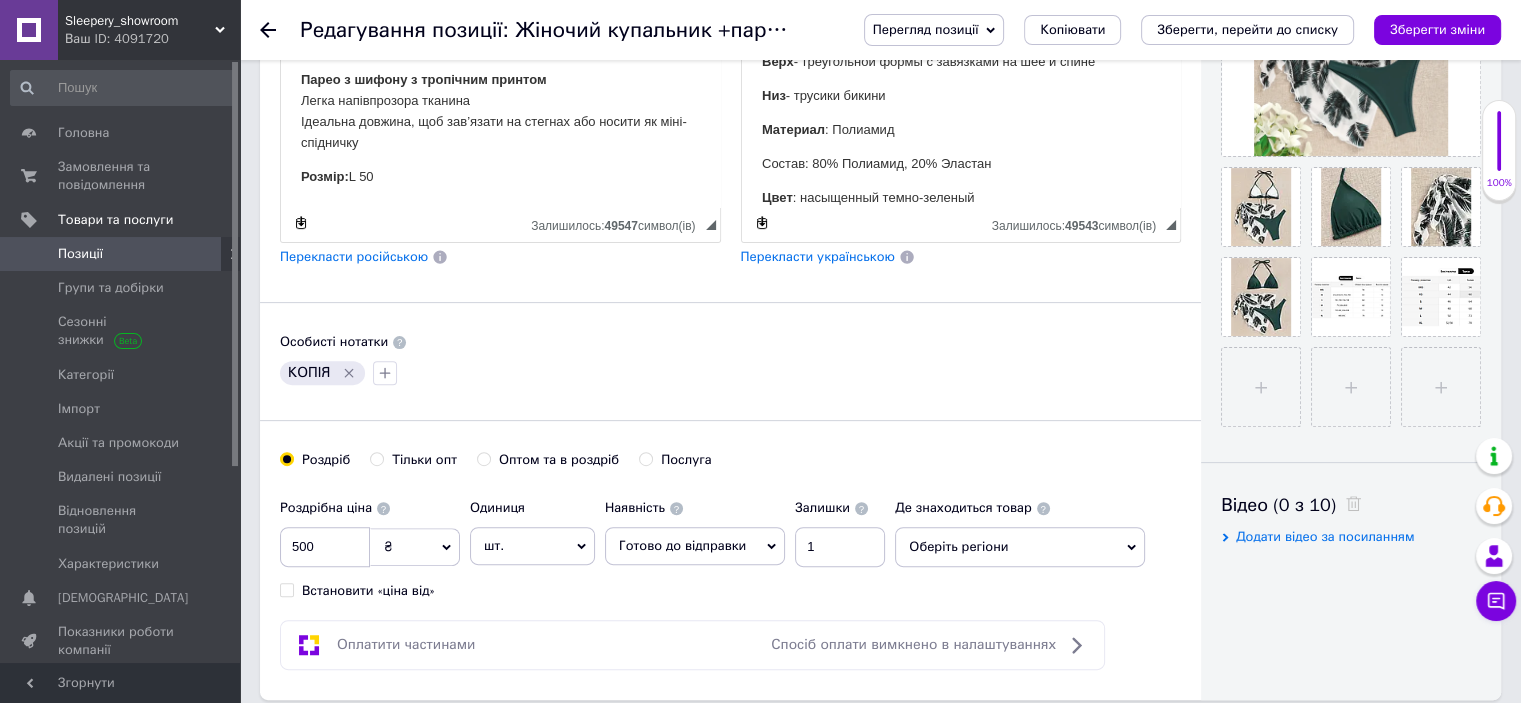 click on "Розмір:  L 50" at bounding box center (500, 178) 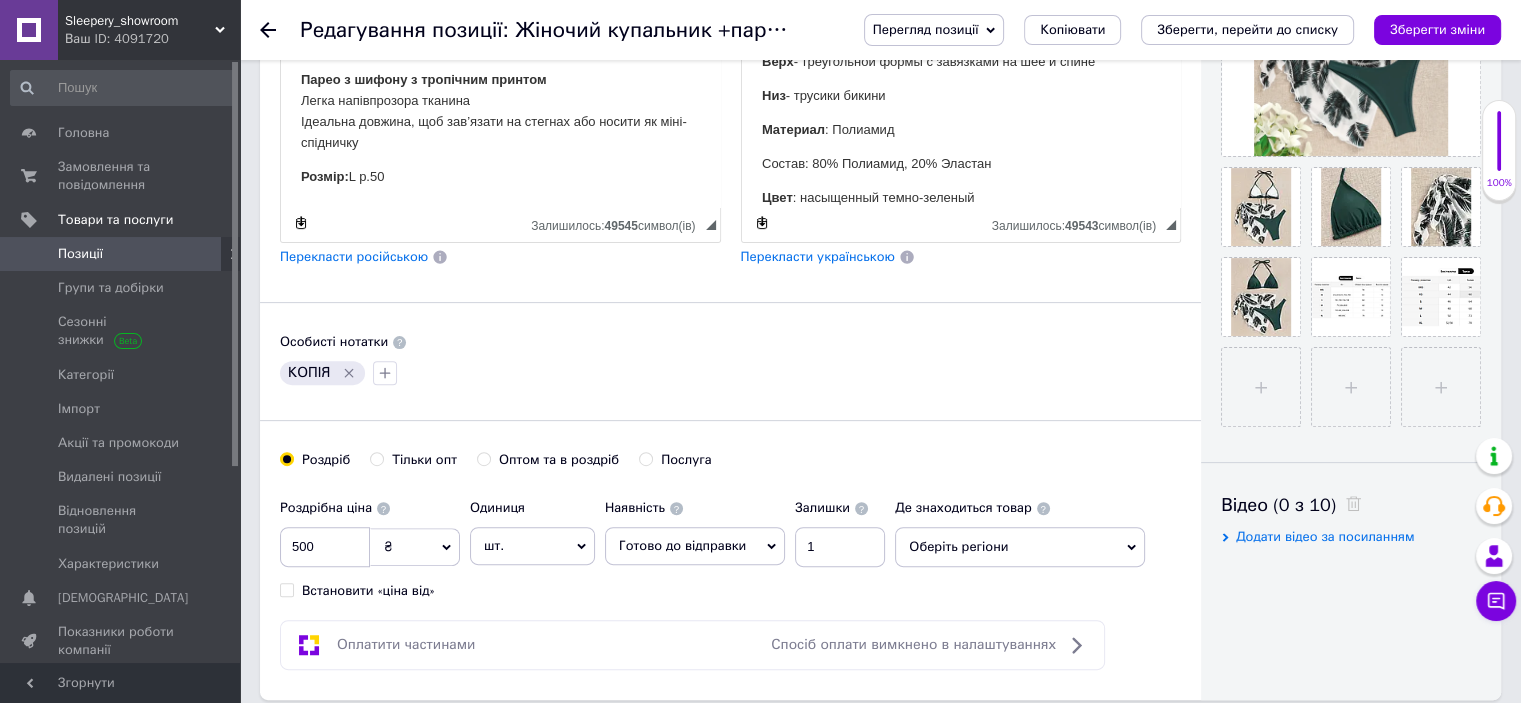 click on "Розмір:  L р.50" at bounding box center [500, 178] 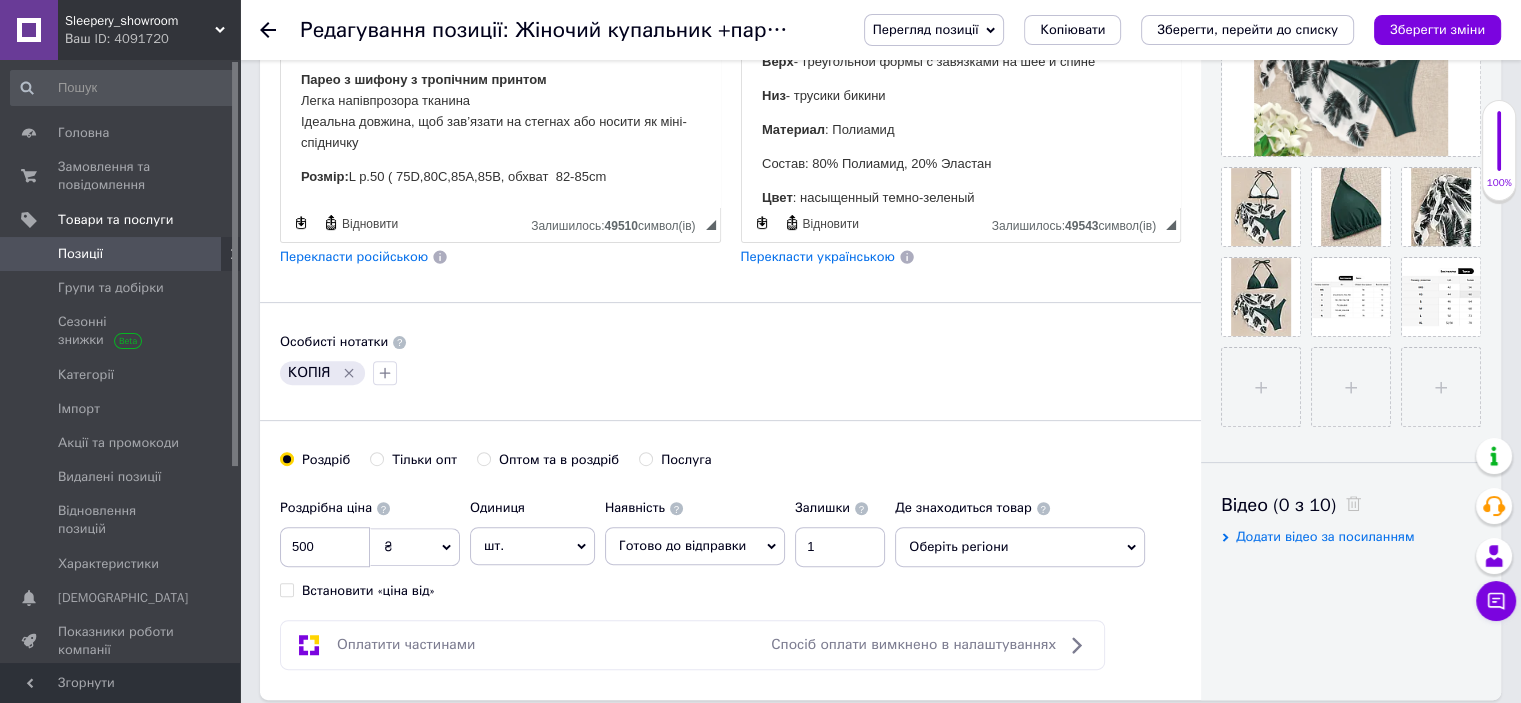 drag, startPoint x: 561, startPoint y: 183, endPoint x: 587, endPoint y: 166, distance: 31.06445 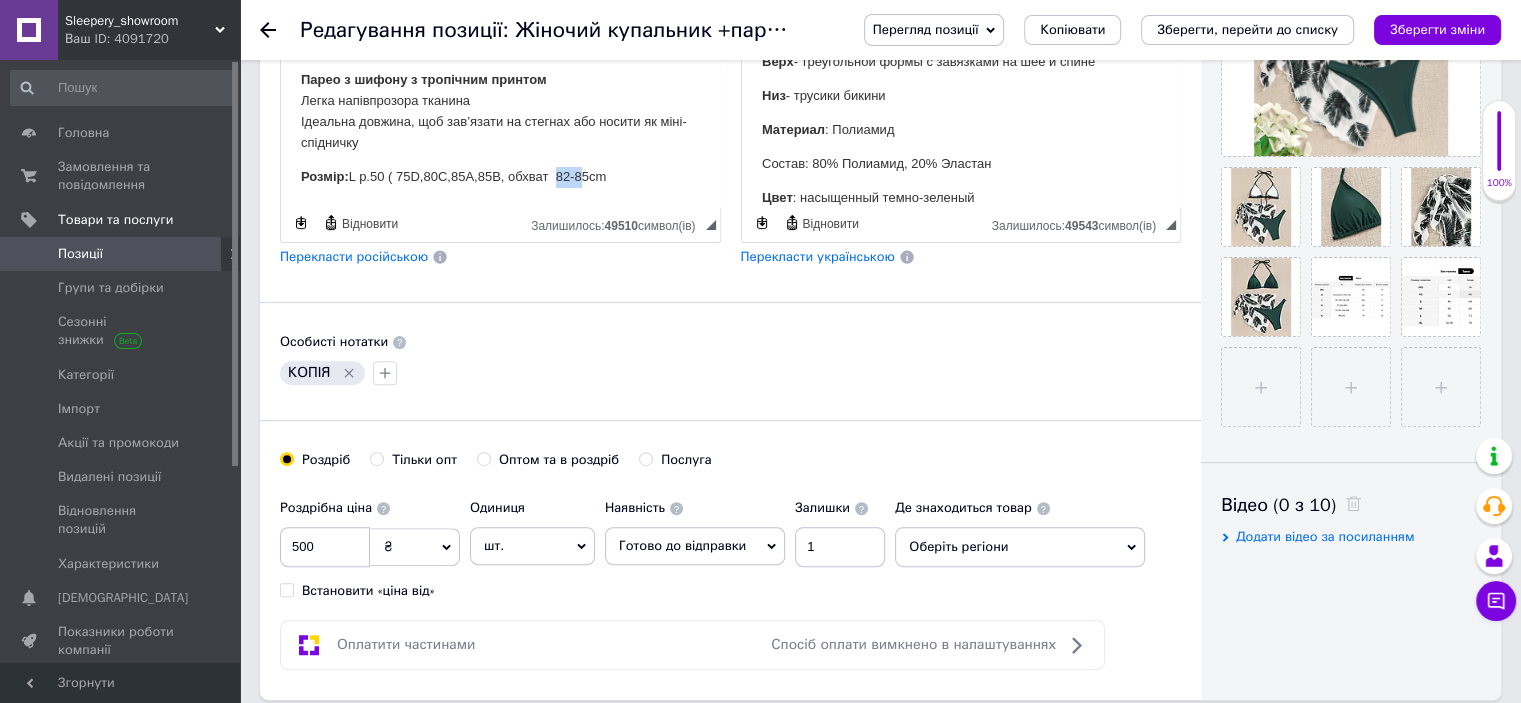 click on "Розмір:  L р.50 ( 75D,80C,85A,85B, обхват  82-85cm" at bounding box center [500, 178] 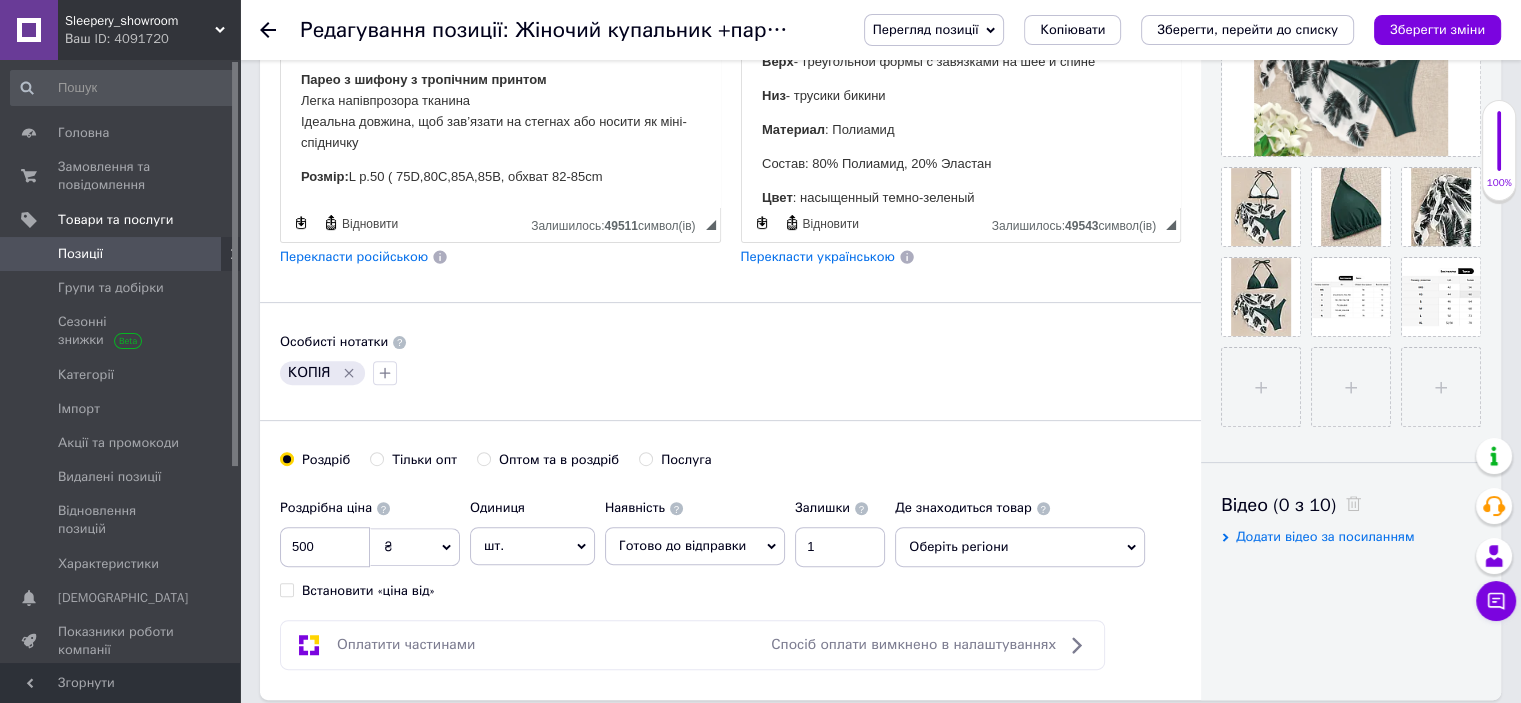 click on "Розмір:  L р.50 ( 75D,80C,85A,85B, обхват 82-85cm" at bounding box center [500, 178] 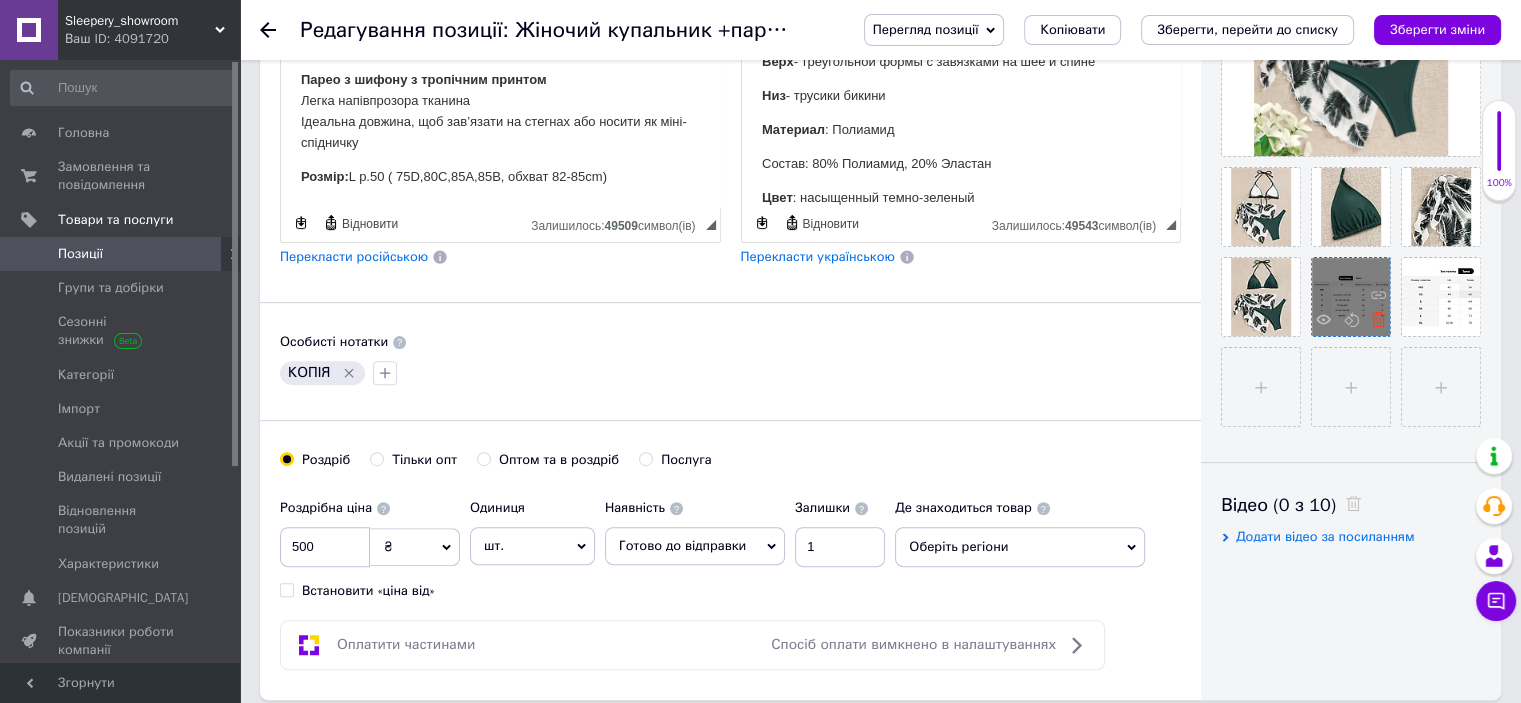 click 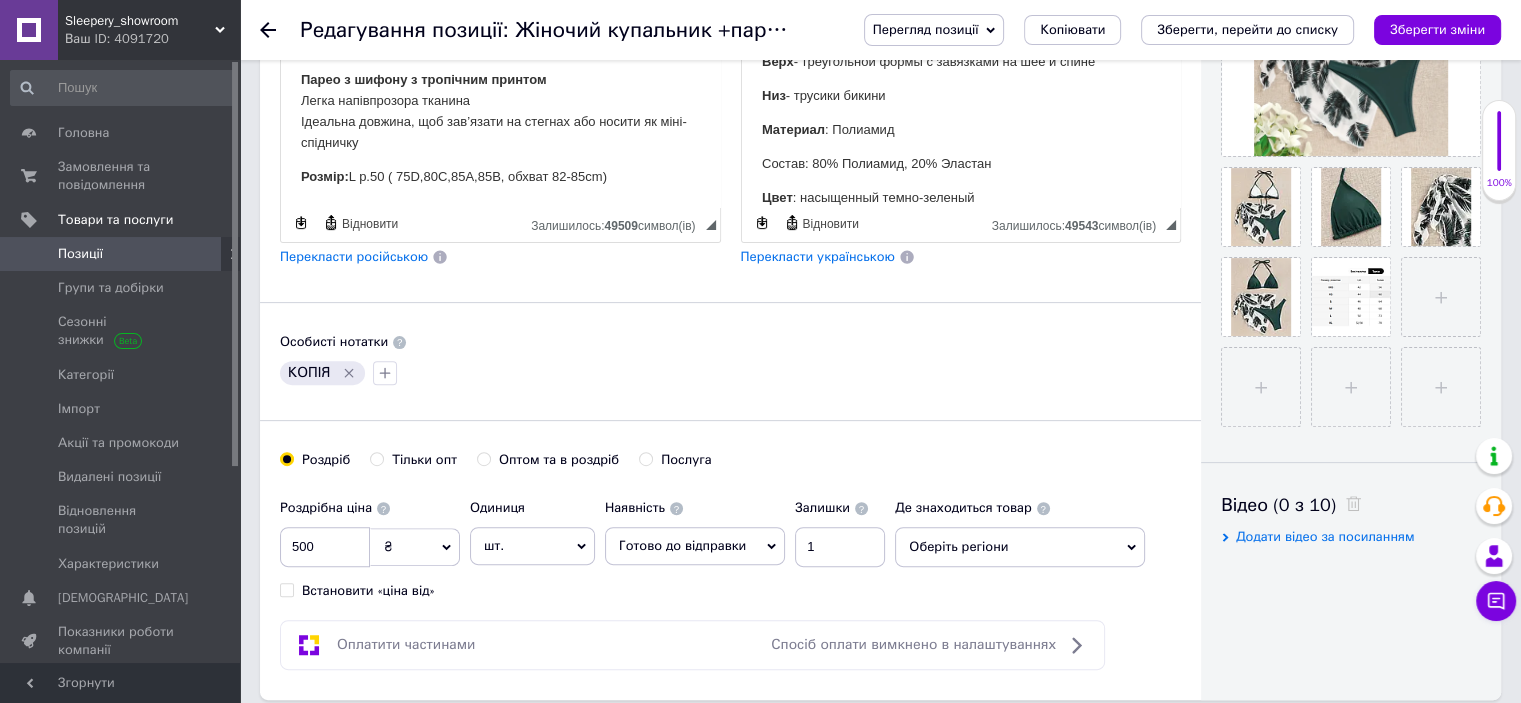 click 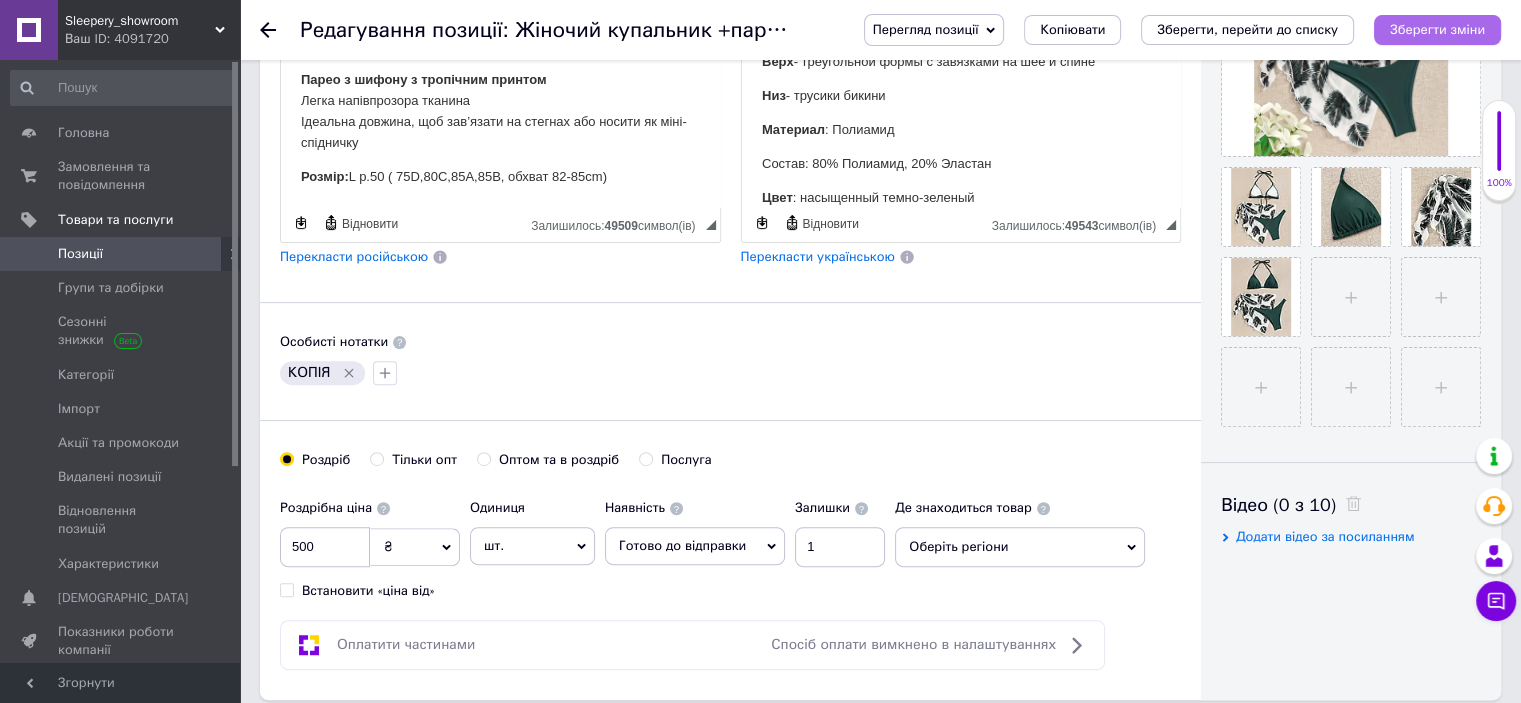click on "Зберегти зміни" at bounding box center (1437, 29) 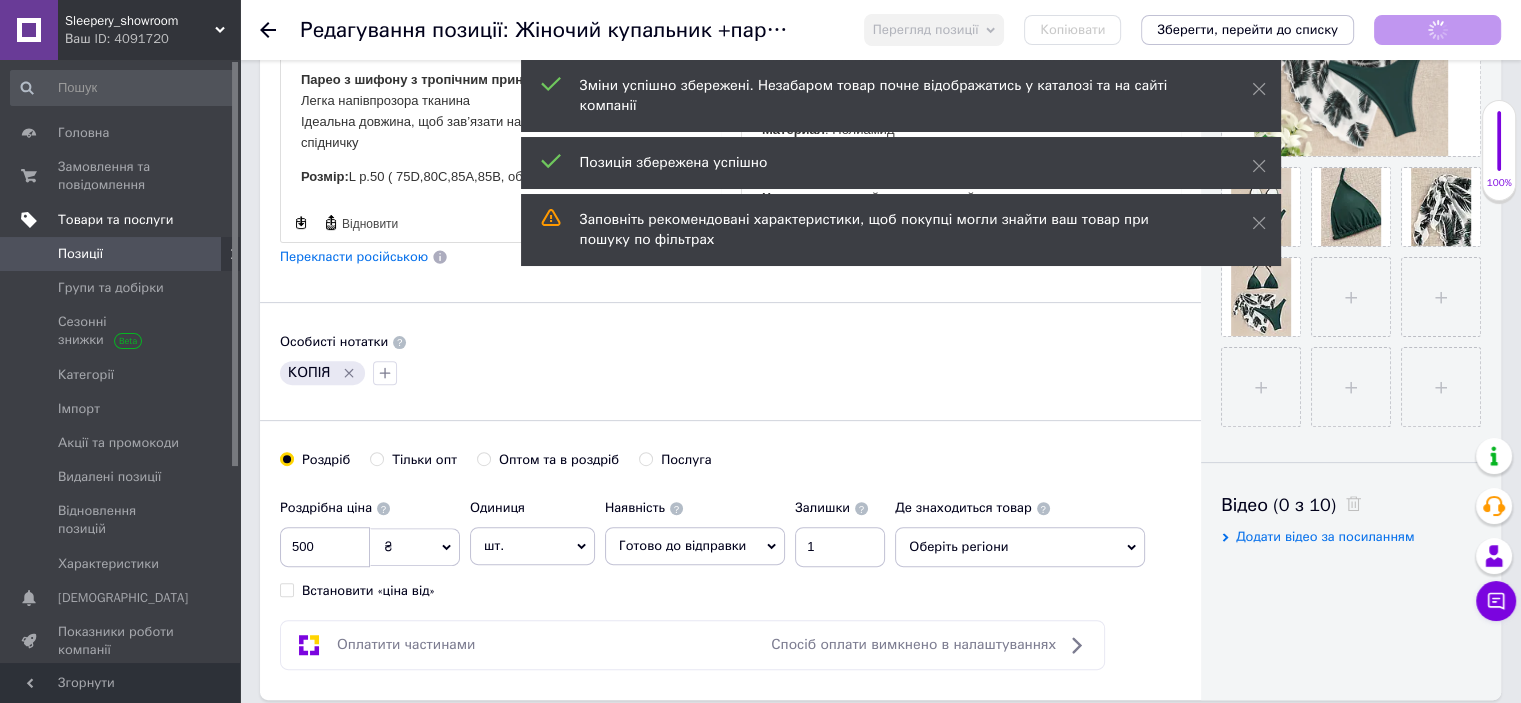 scroll, scrollTop: 50, scrollLeft: 0, axis: vertical 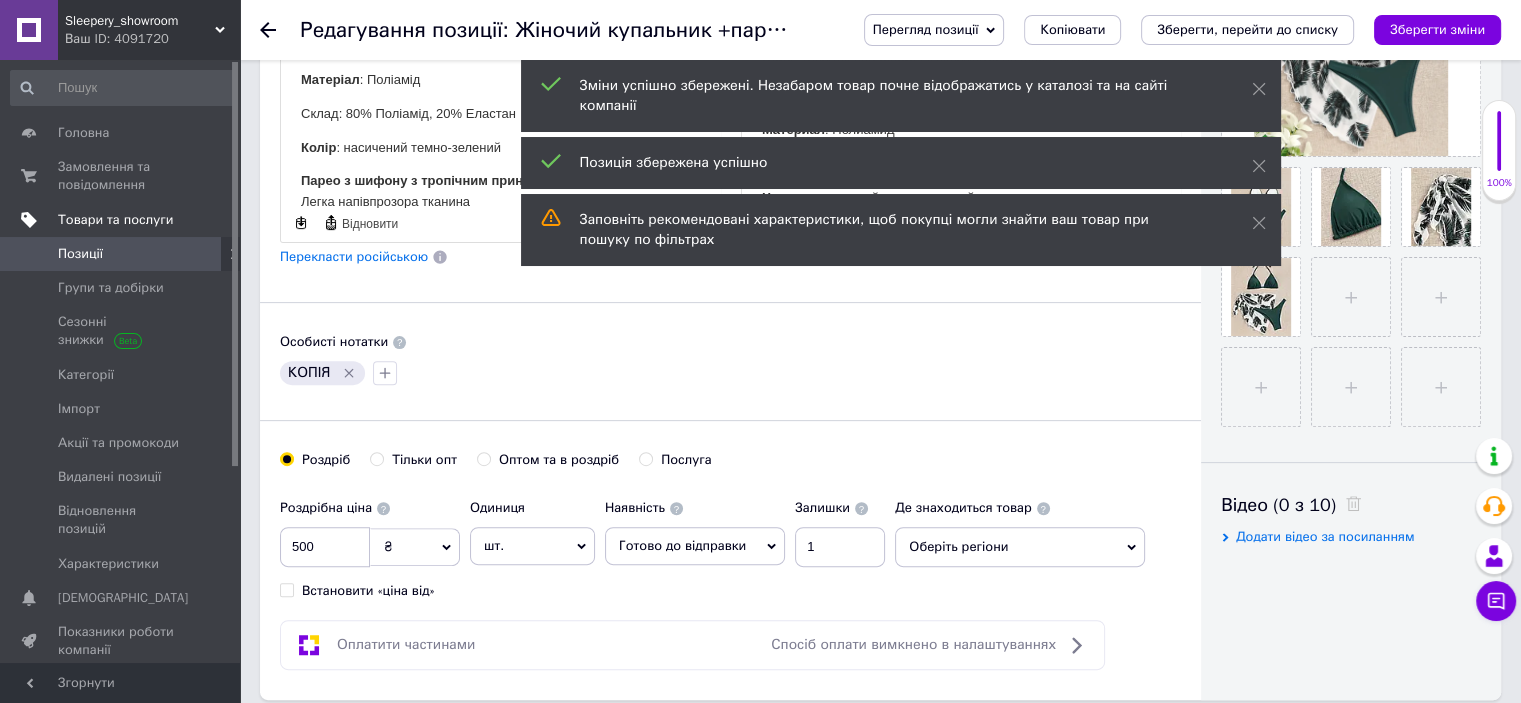 click on "Товари та послуги" at bounding box center [115, 220] 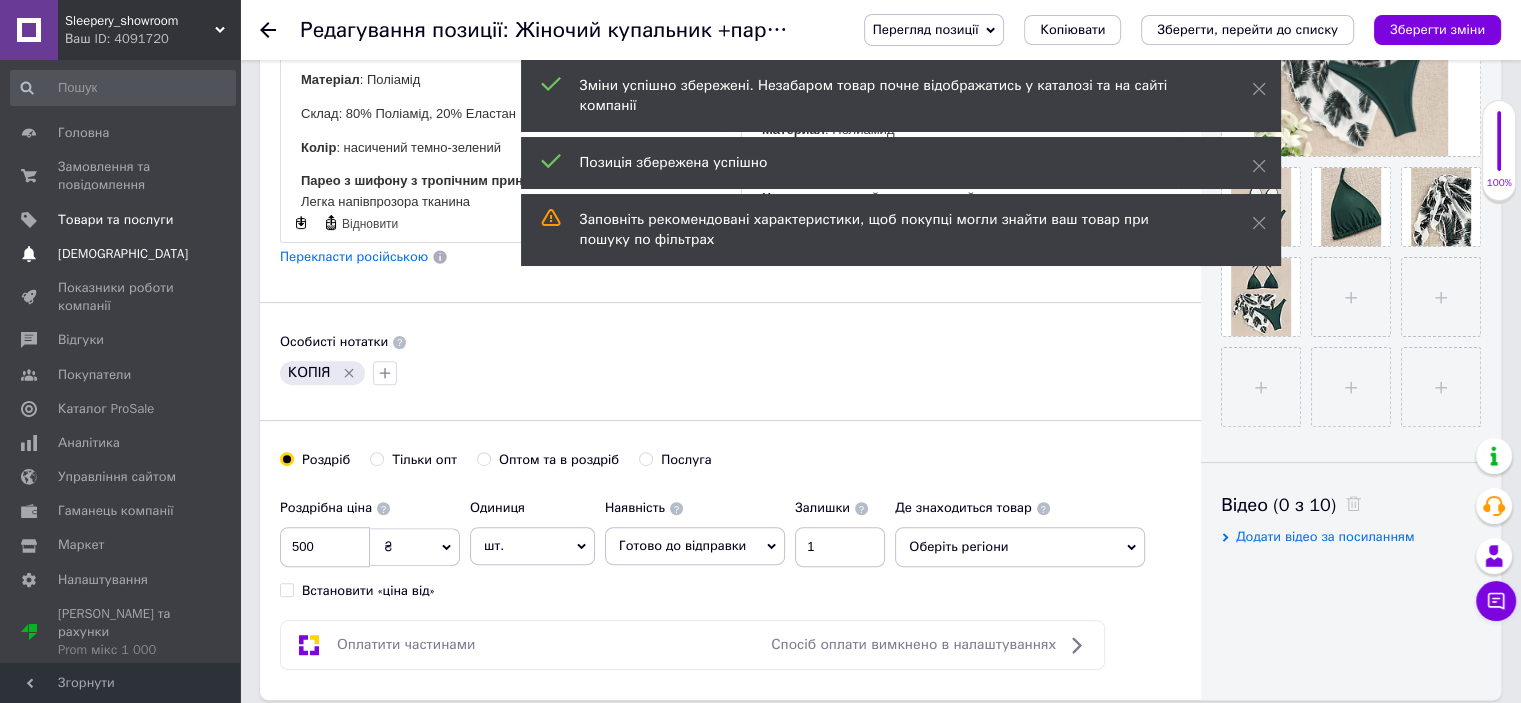 click on "[DEMOGRAPHIC_DATA]" at bounding box center [123, 254] 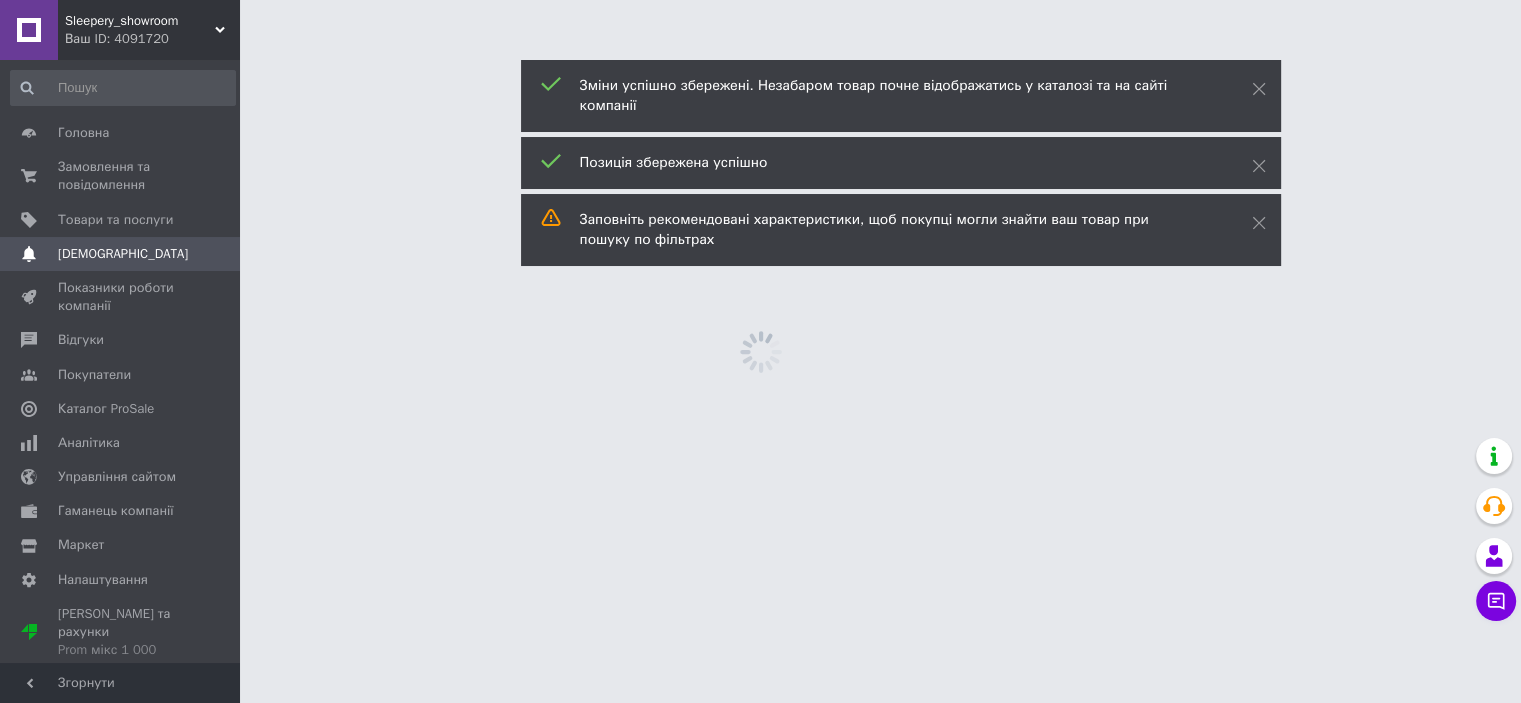 scroll, scrollTop: 0, scrollLeft: 0, axis: both 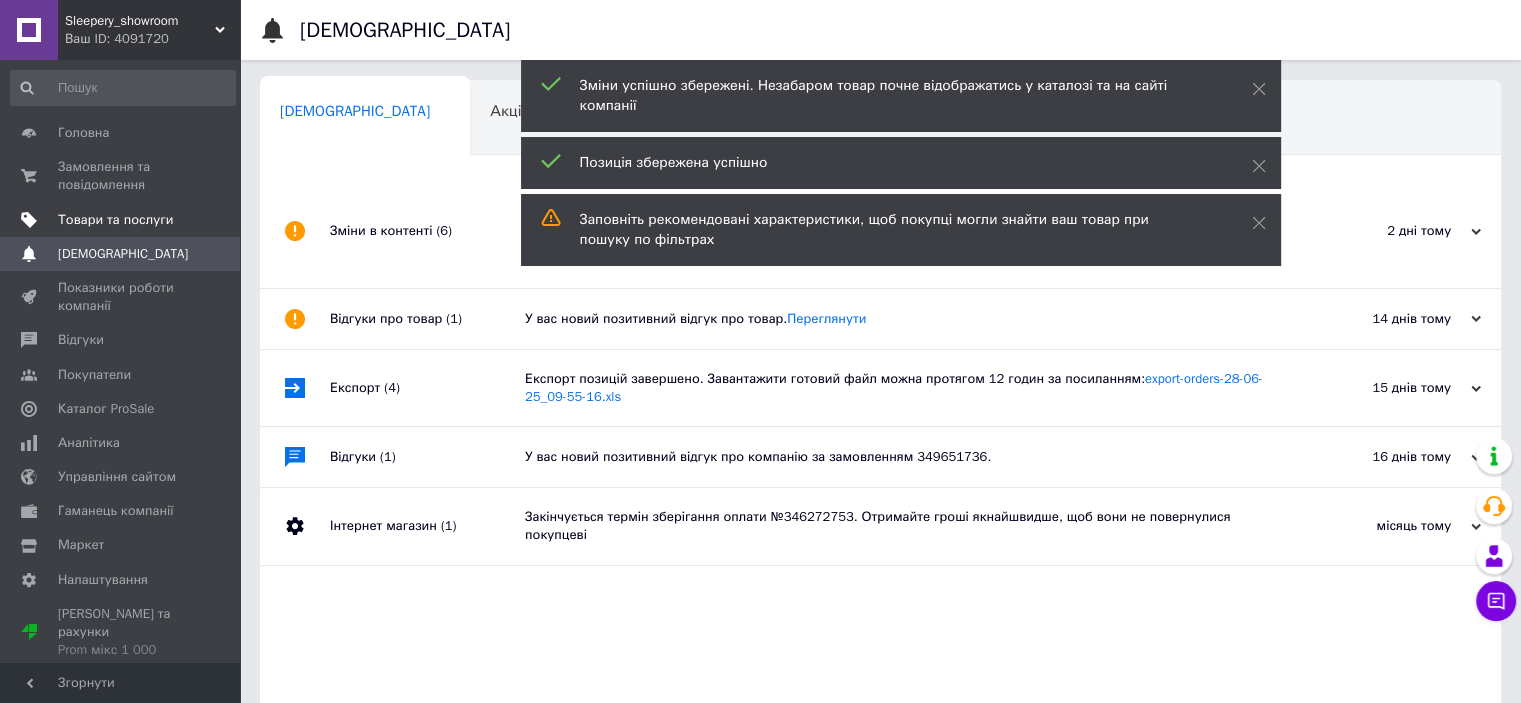 click on "Товари та послуги" at bounding box center [115, 220] 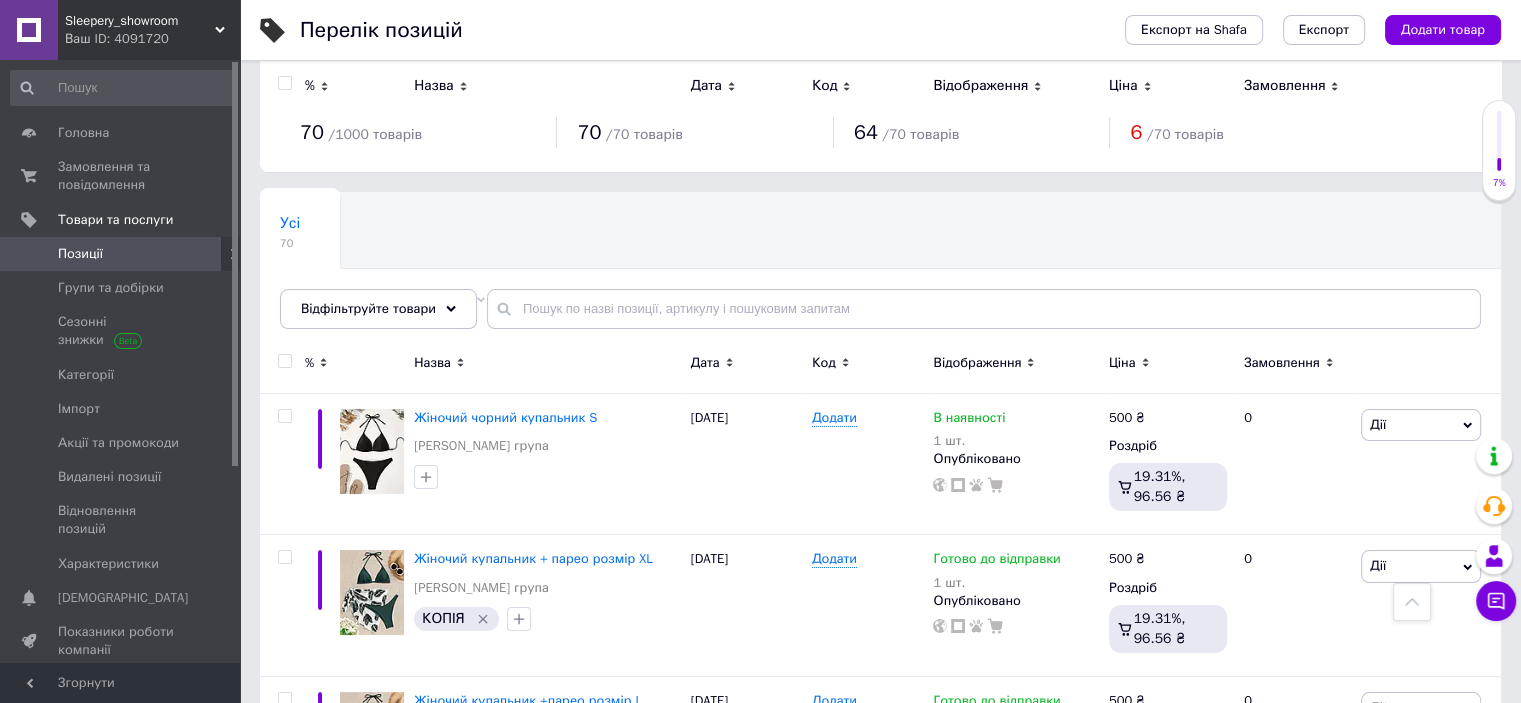 scroll, scrollTop: 0, scrollLeft: 0, axis: both 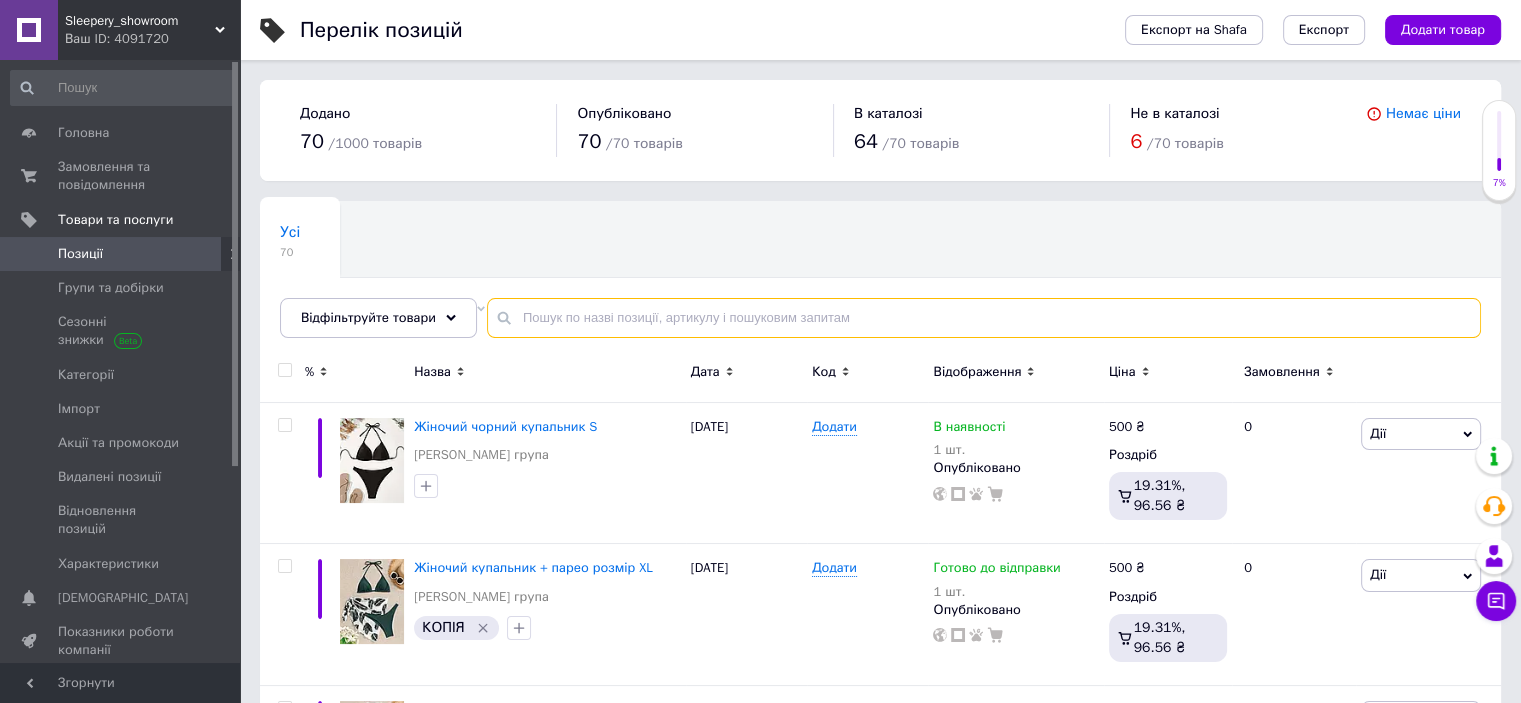 click at bounding box center [984, 318] 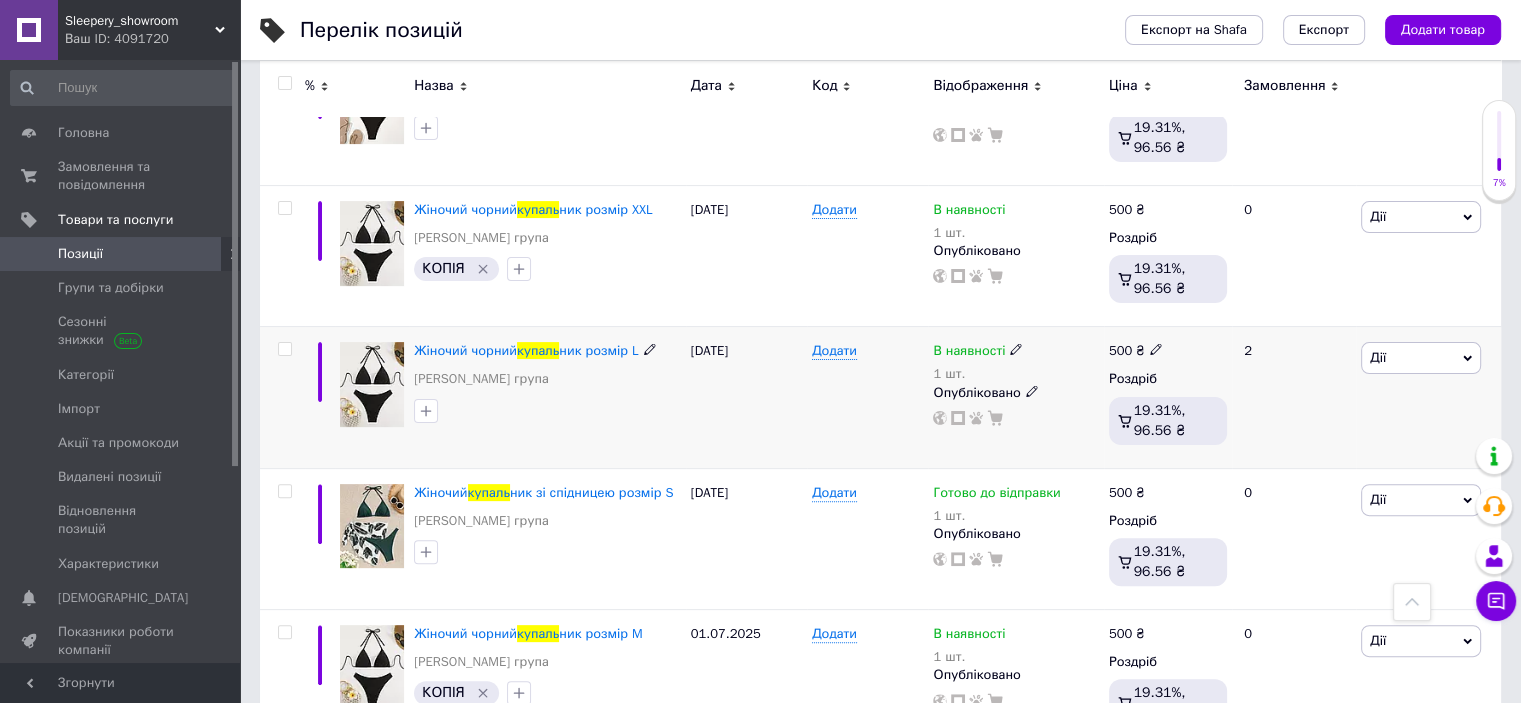 scroll, scrollTop: 600, scrollLeft: 0, axis: vertical 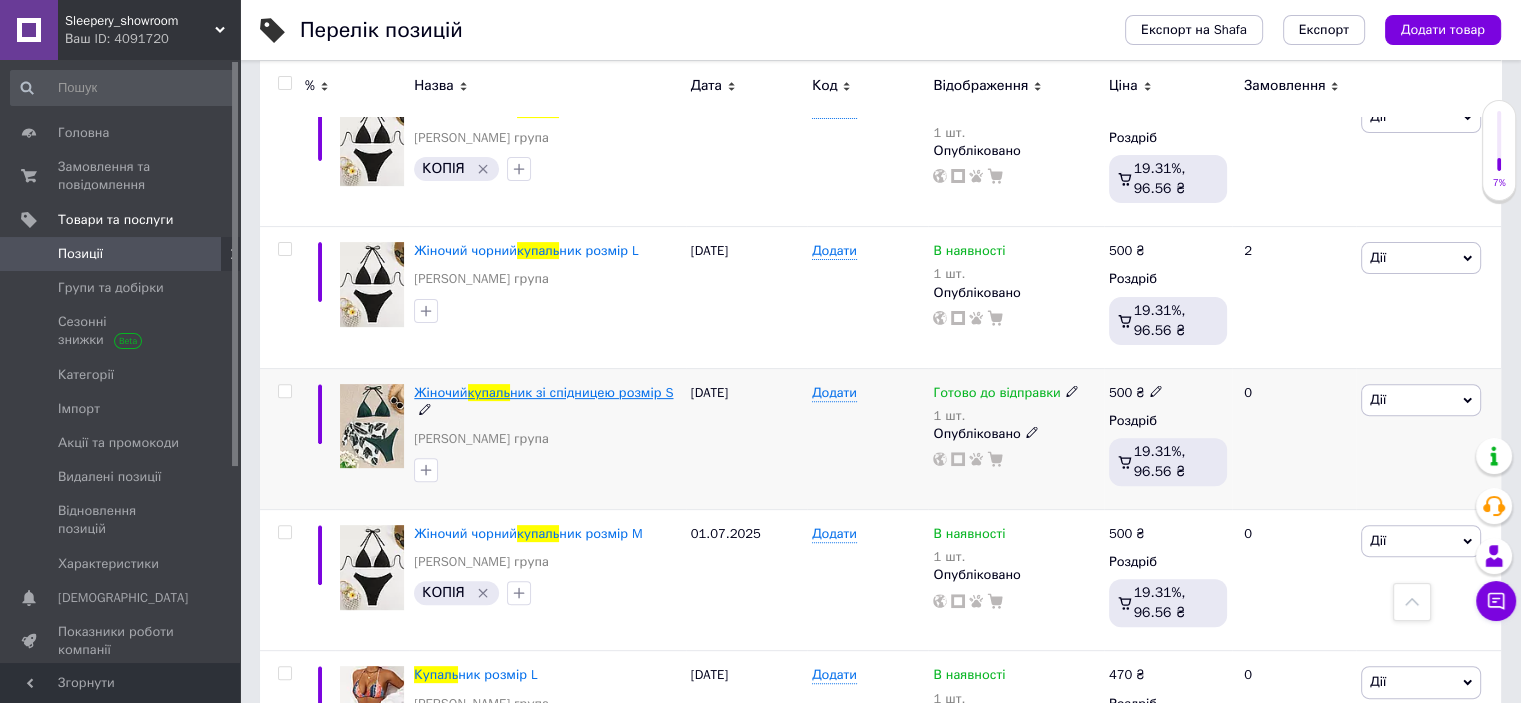 type on "купаль" 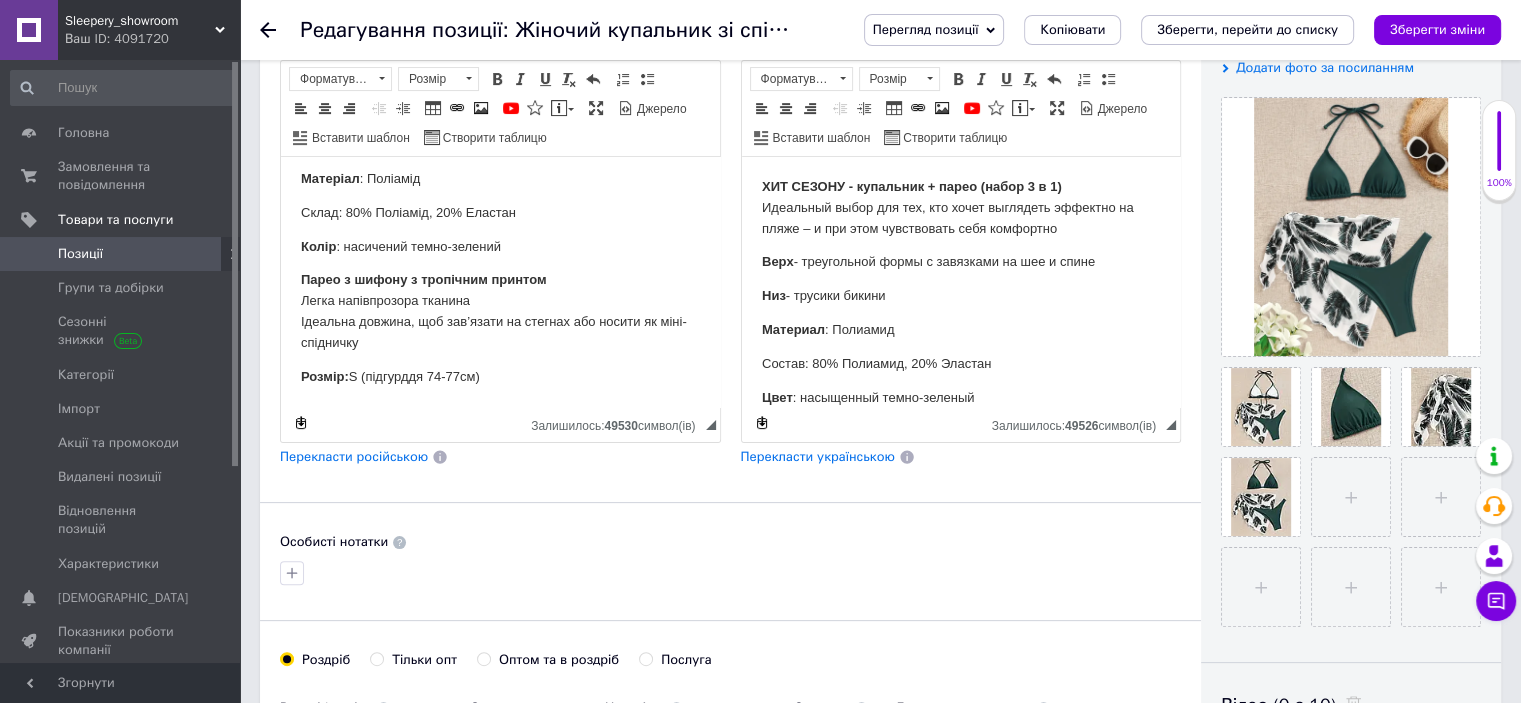scroll, scrollTop: 500, scrollLeft: 0, axis: vertical 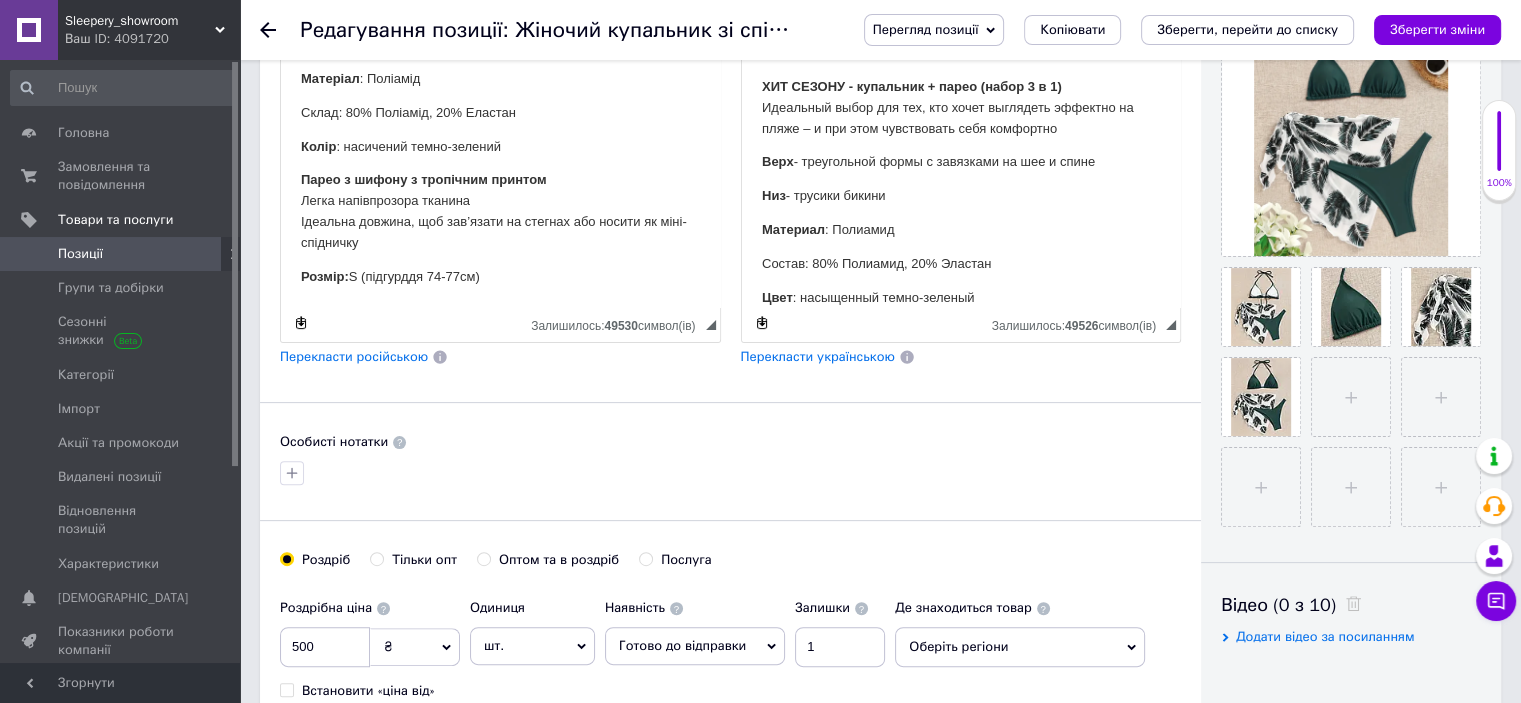 click on "Розмір:  S (підгурддя 74-77см)" at bounding box center [500, 277] 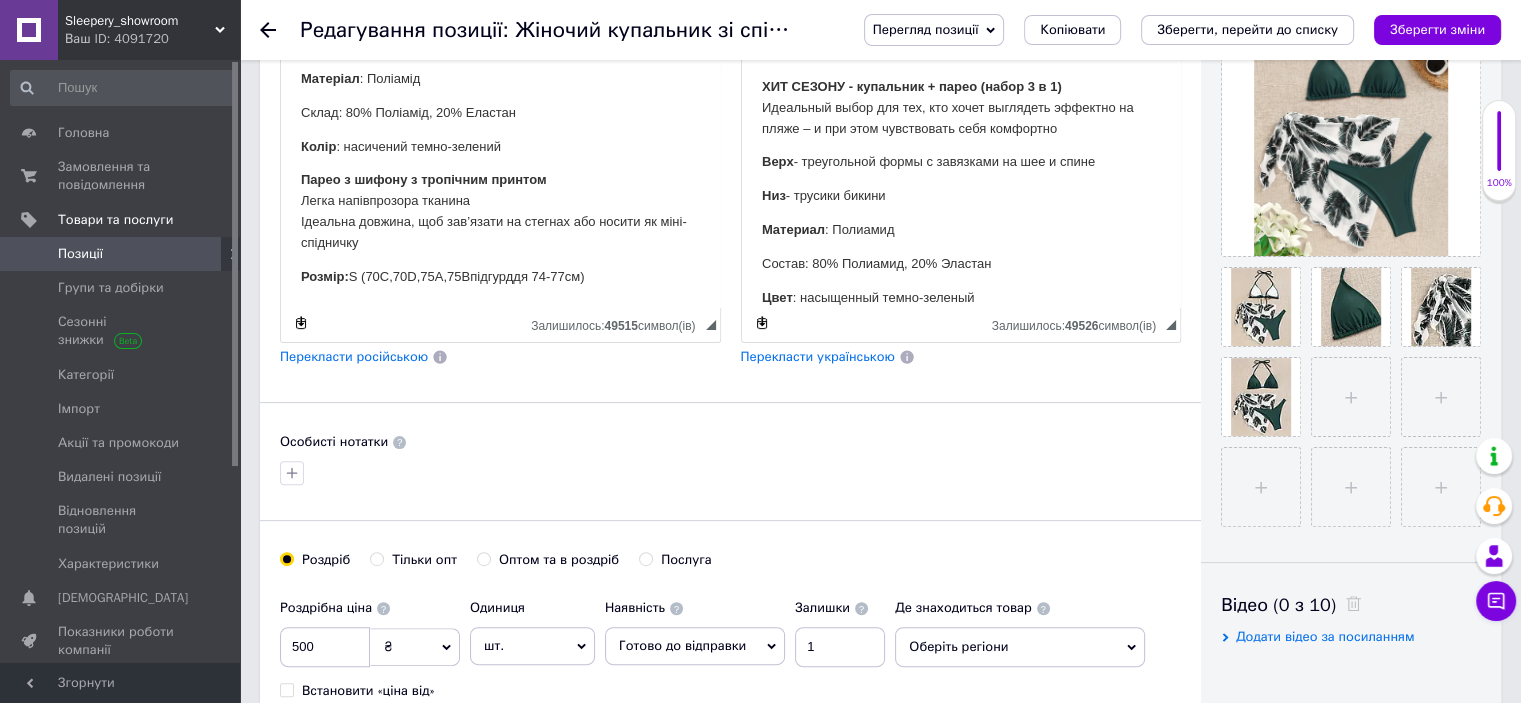 type 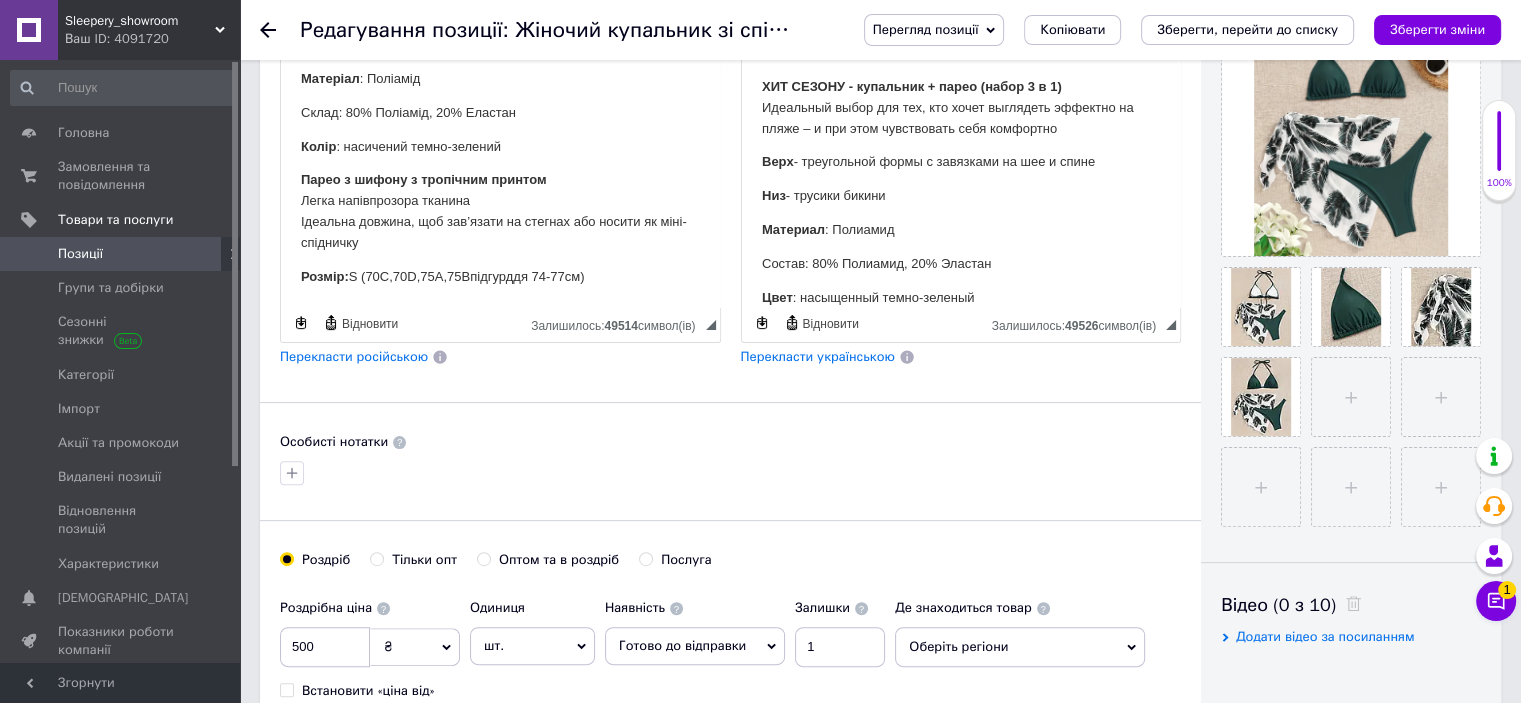 click on "Розмір:  S (70C,70D,75A,75B  підгурддя 74-77см)" at bounding box center [500, 277] 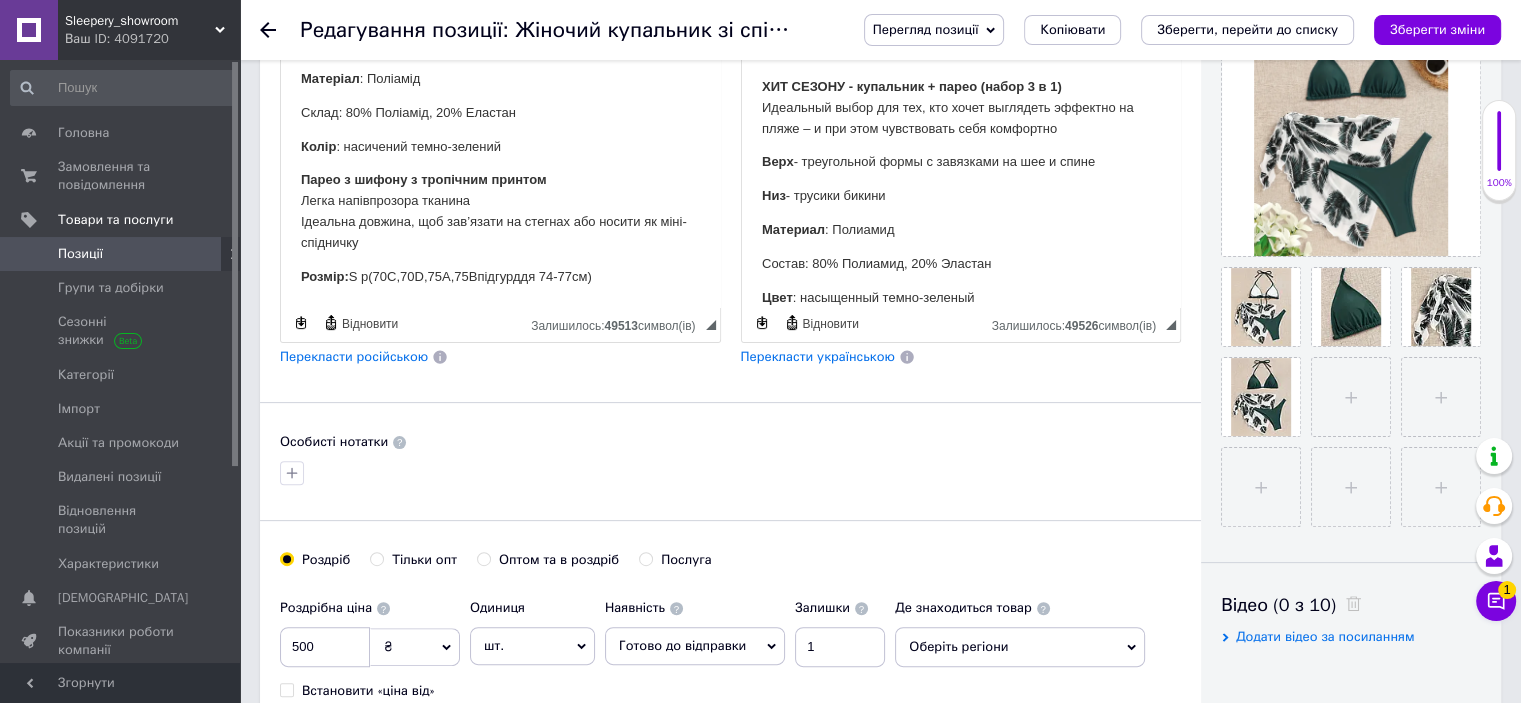 click on "Розмір:  S р(70C,70D,75A,75B  підгурддя 74-77см)" at bounding box center [500, 277] 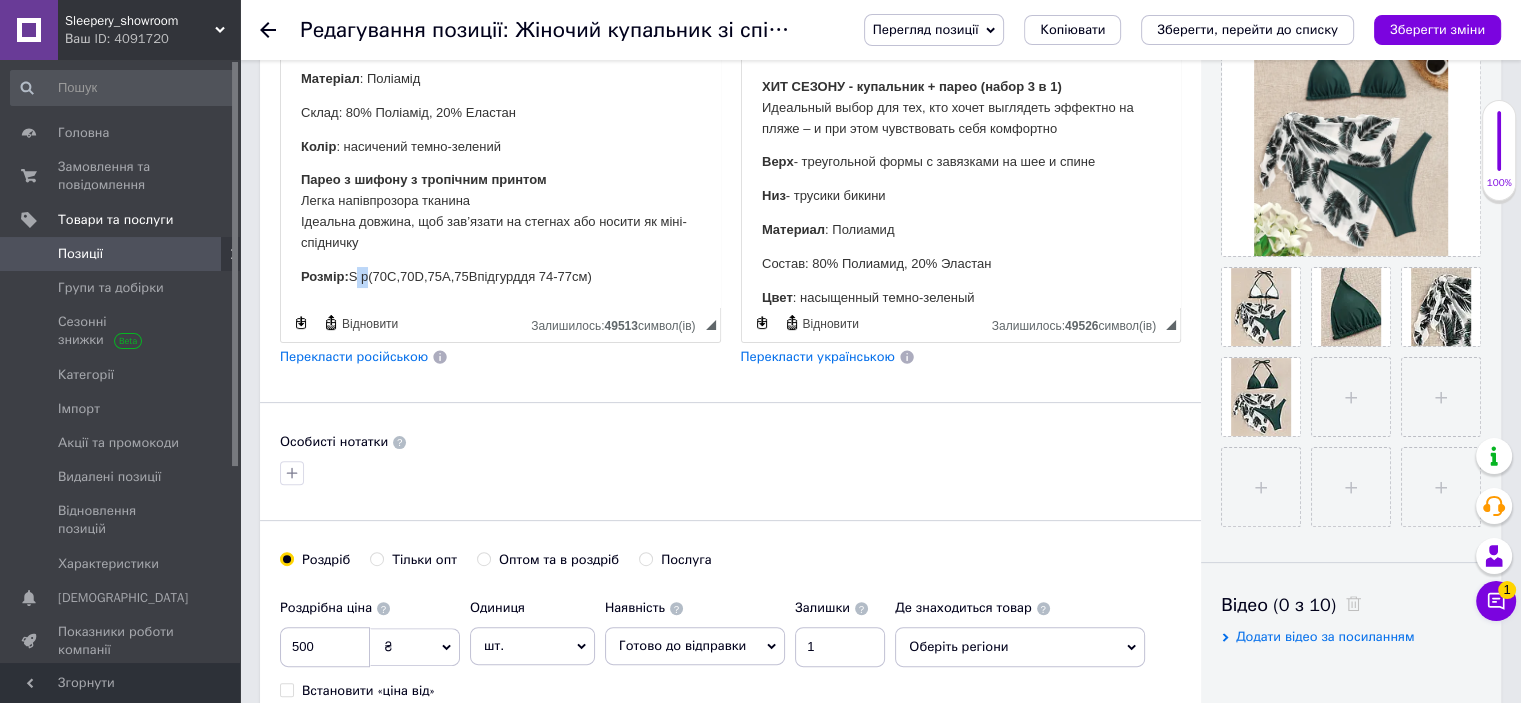 click on "Розмір:  S р(70C,70D,75A,75B  підгурддя 74-77см)" at bounding box center [500, 277] 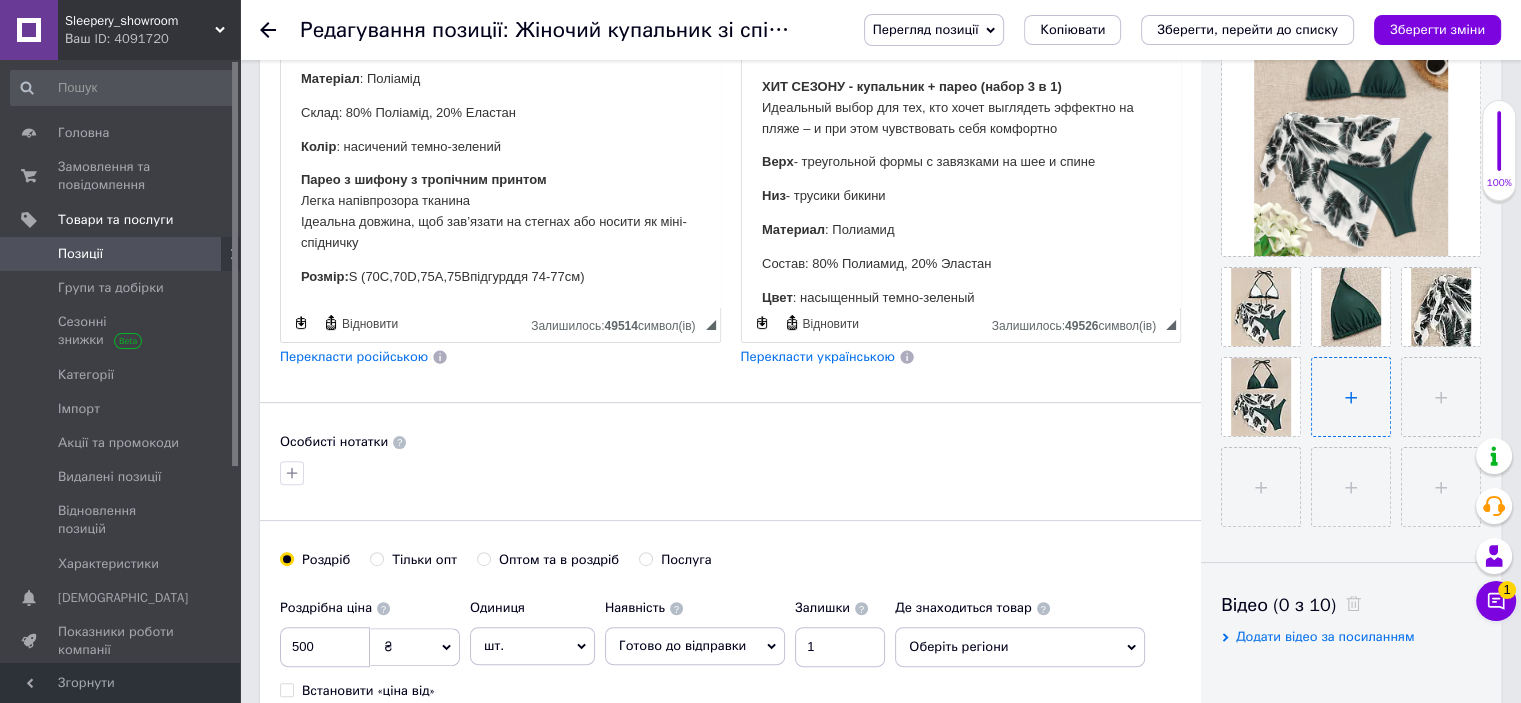 click at bounding box center [1351, 397] 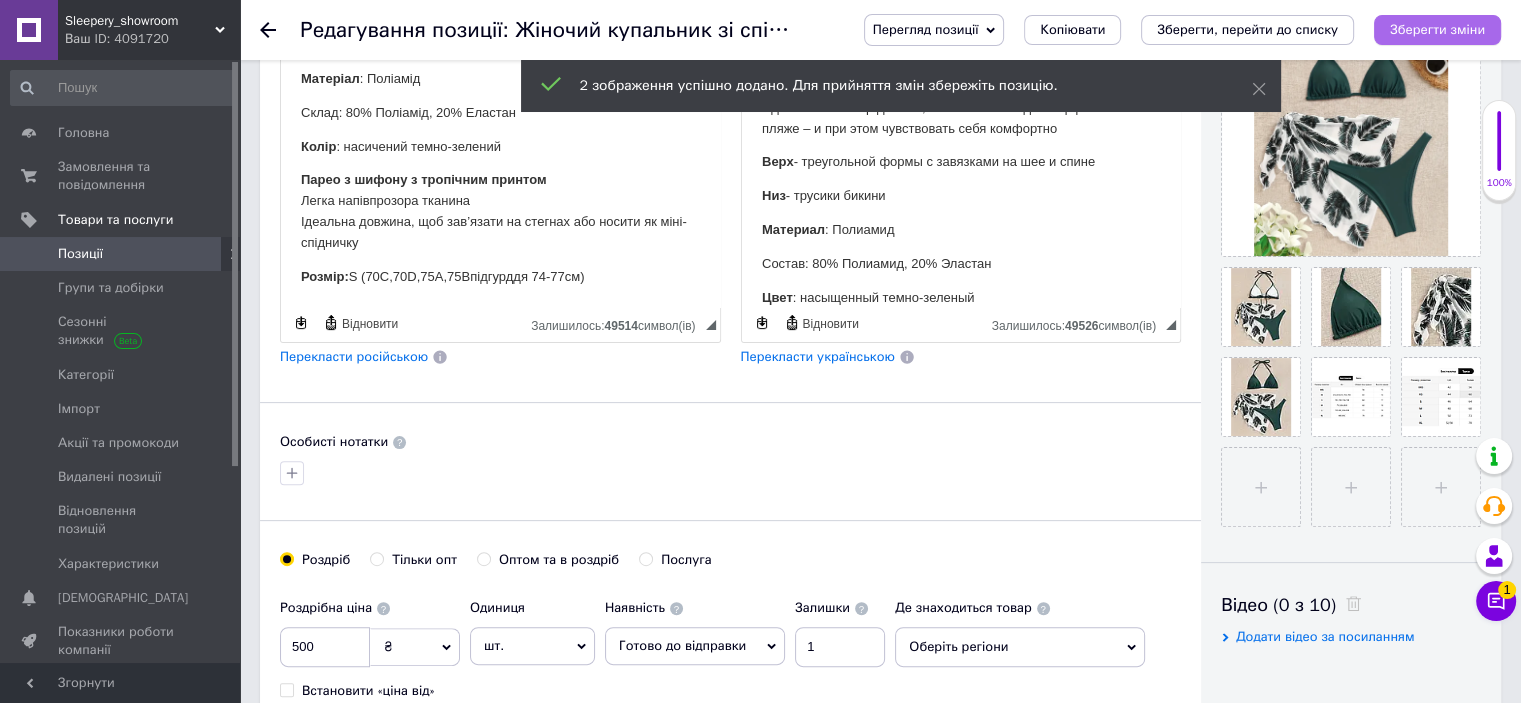 click on "Зберегти зміни" at bounding box center [1437, 29] 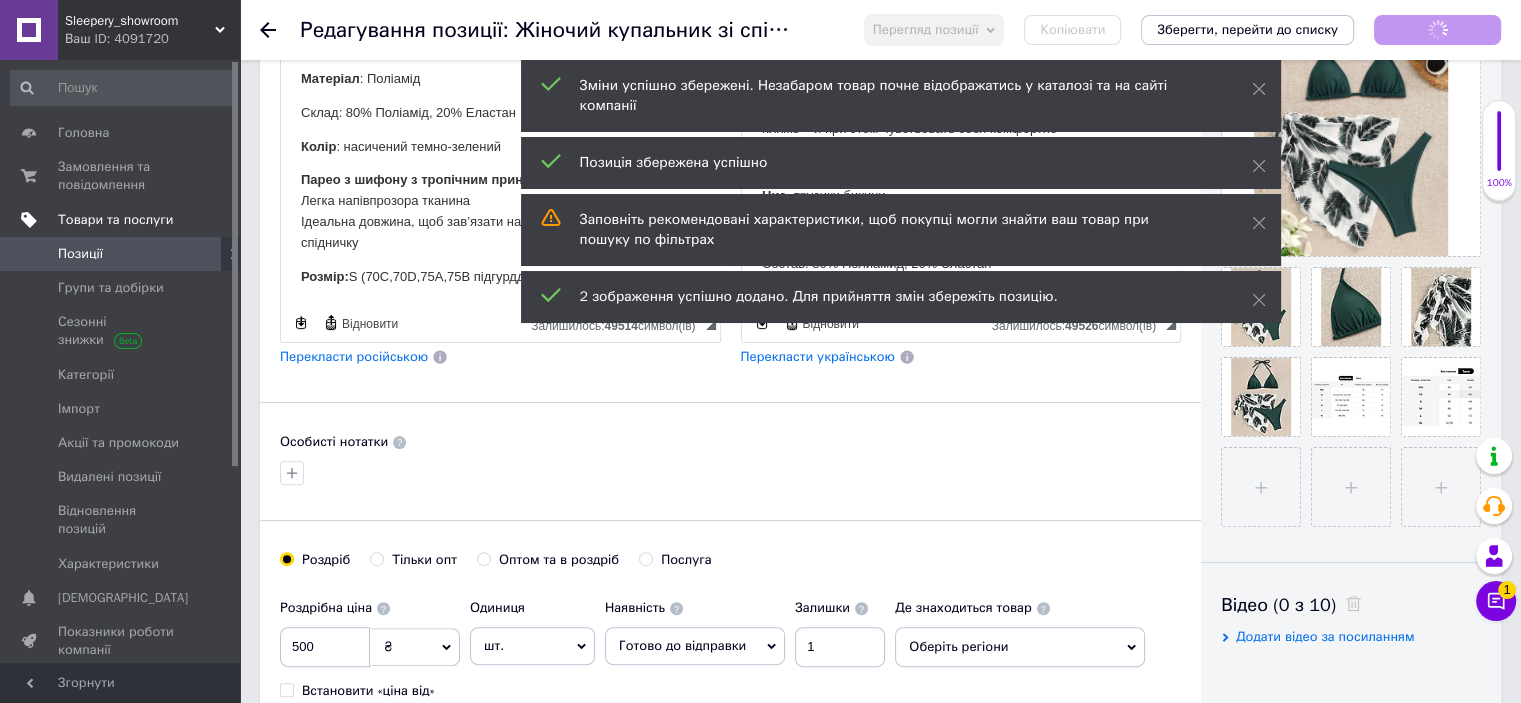 click on "Товари та послуги" at bounding box center (115, 220) 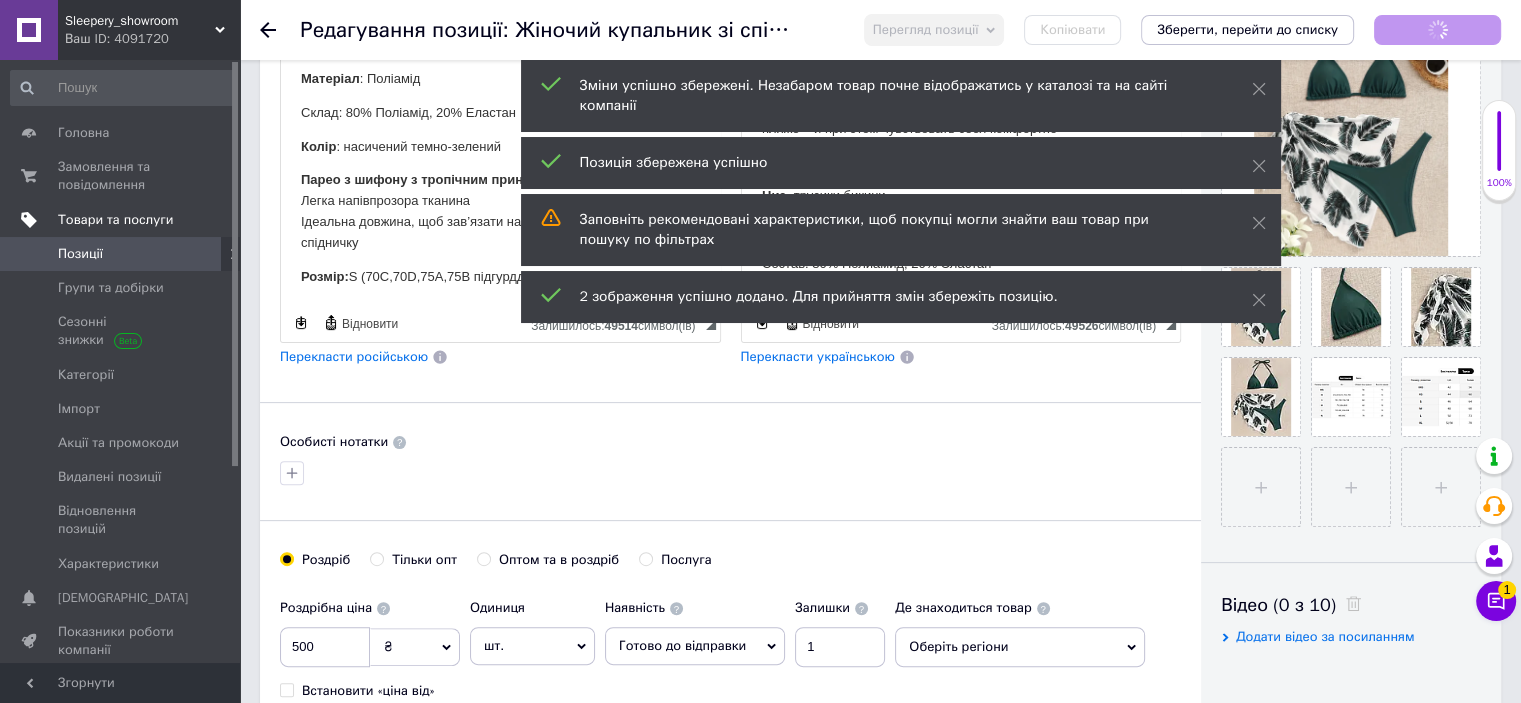 scroll, scrollTop: 50, scrollLeft: 0, axis: vertical 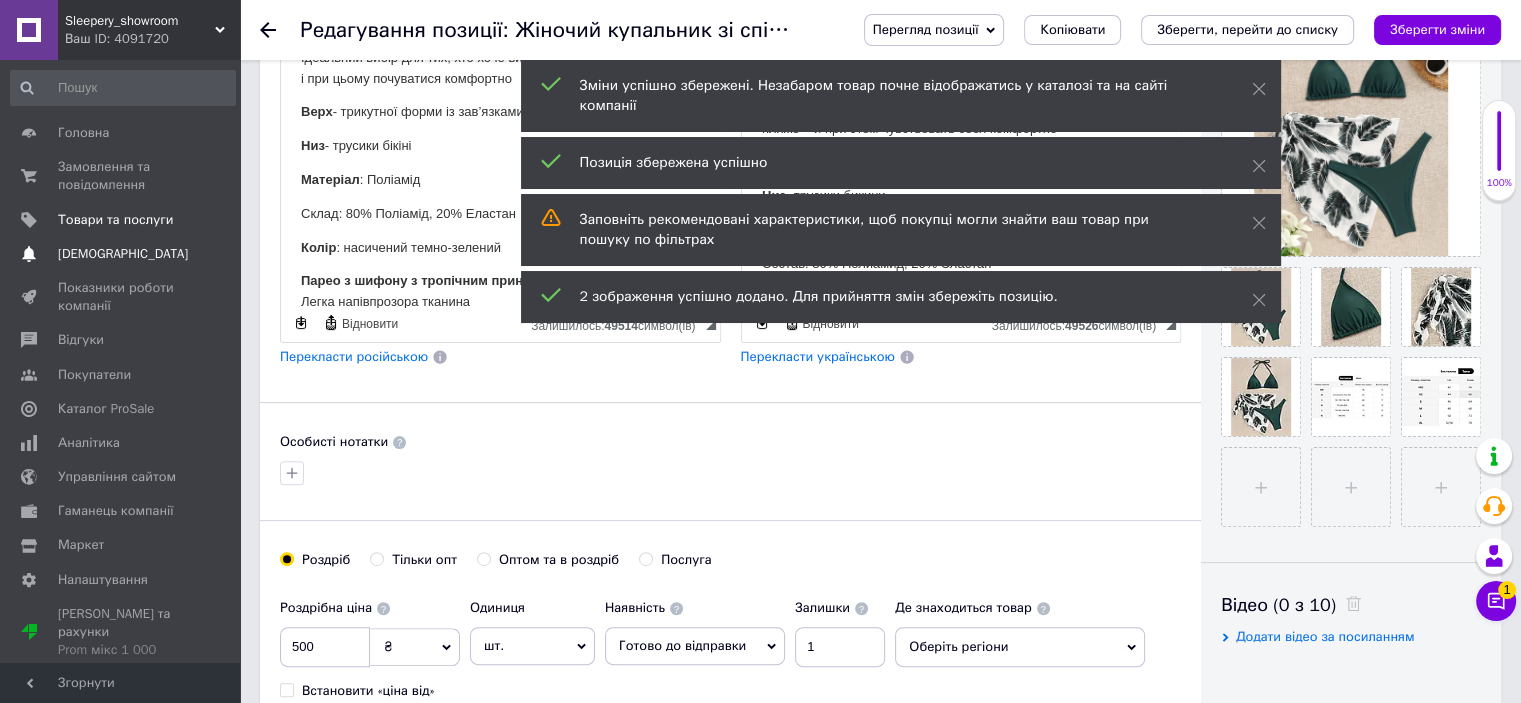click on "[DEMOGRAPHIC_DATA]" at bounding box center (123, 254) 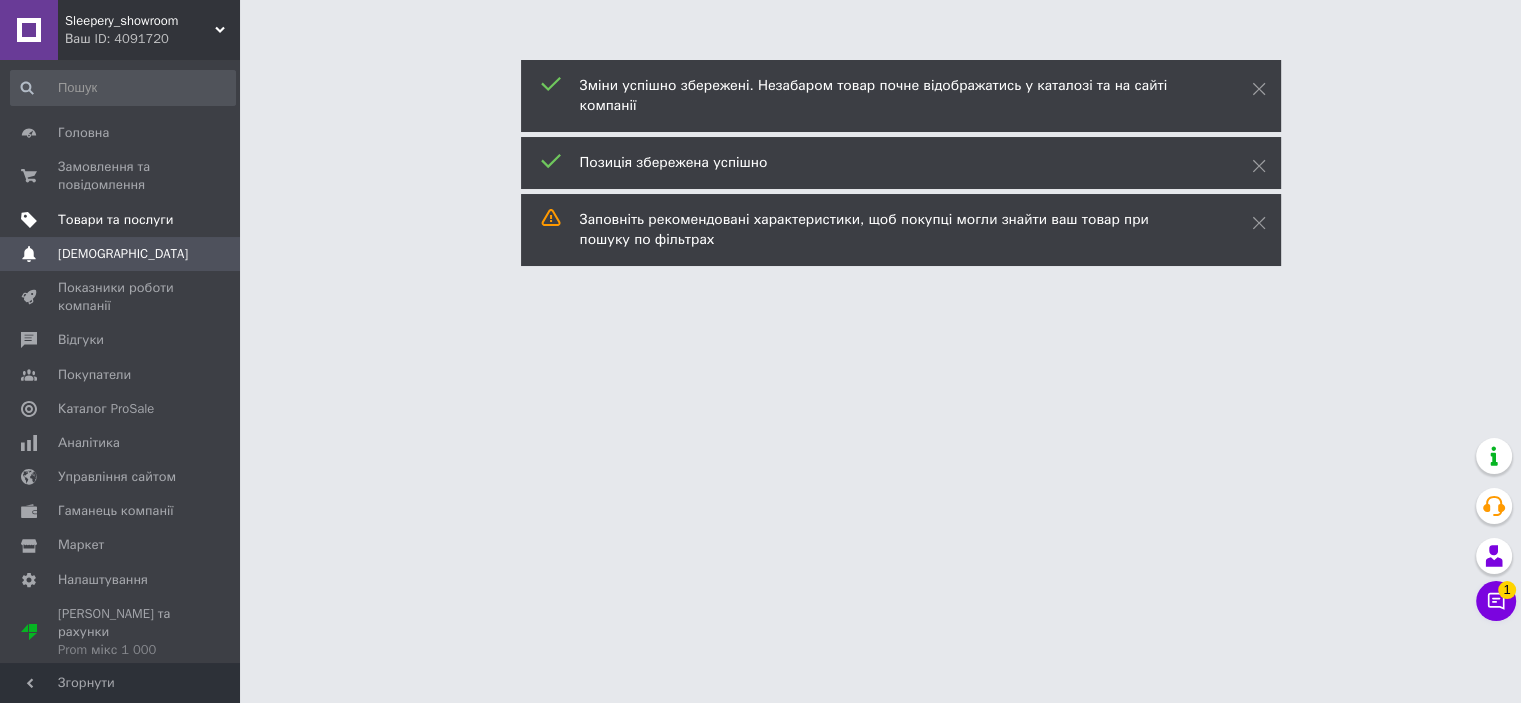 scroll, scrollTop: 0, scrollLeft: 0, axis: both 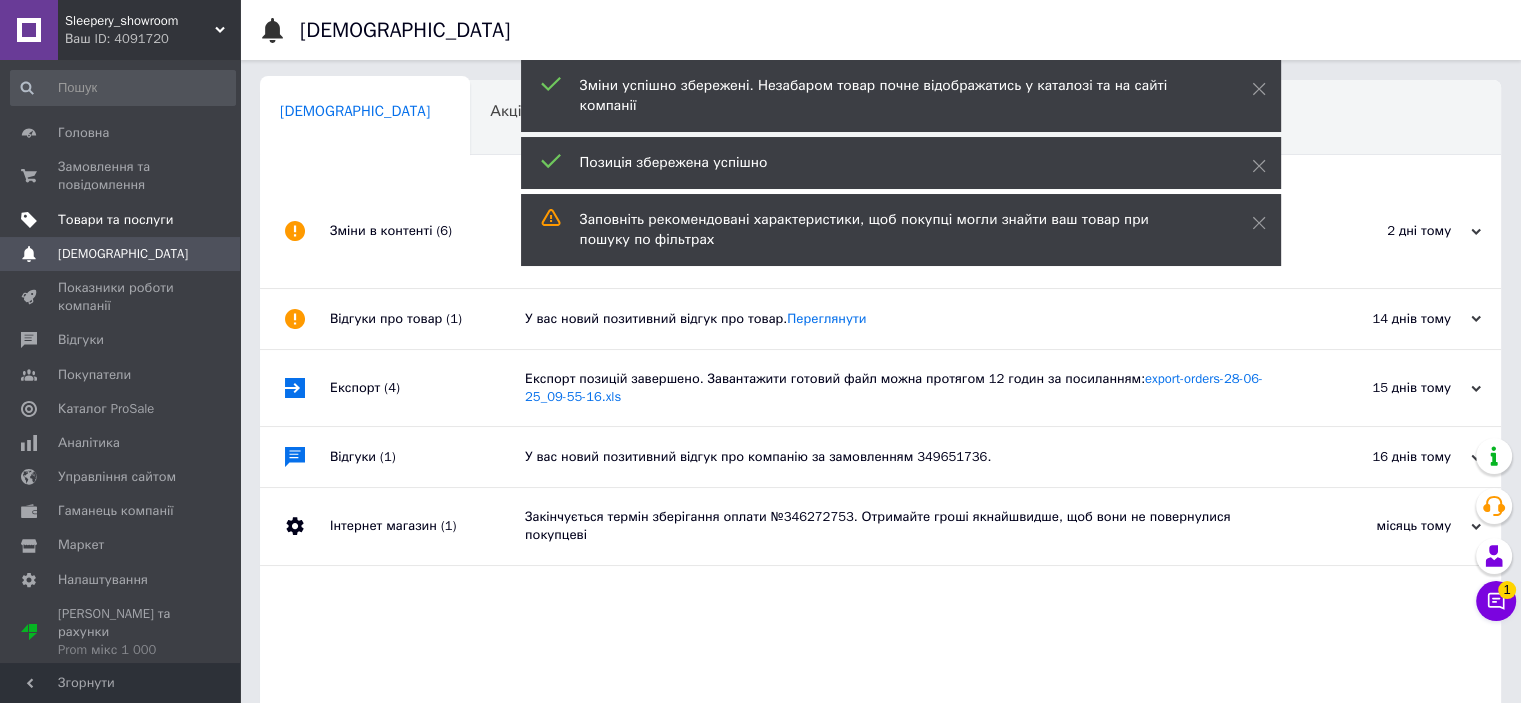 click on "Товари та послуги" at bounding box center (115, 220) 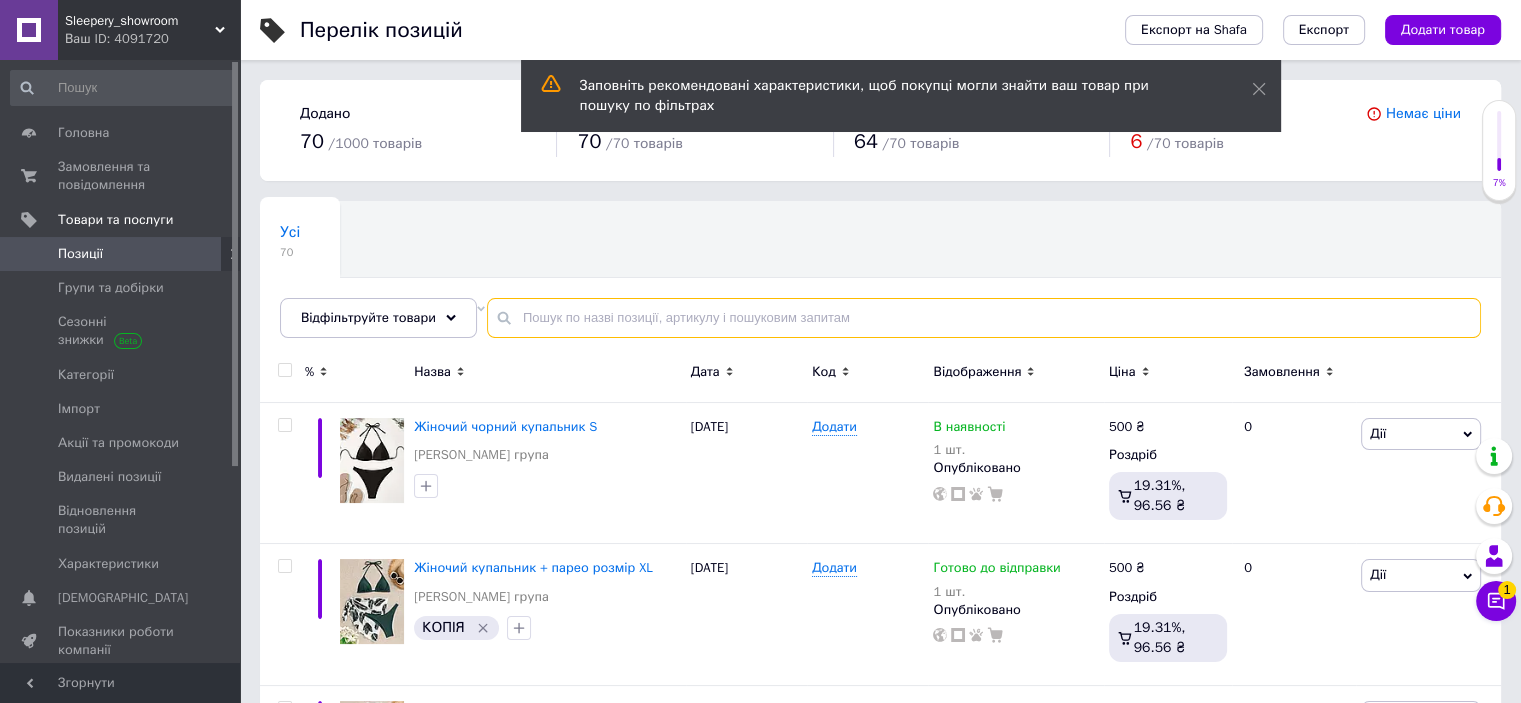 click at bounding box center (984, 318) 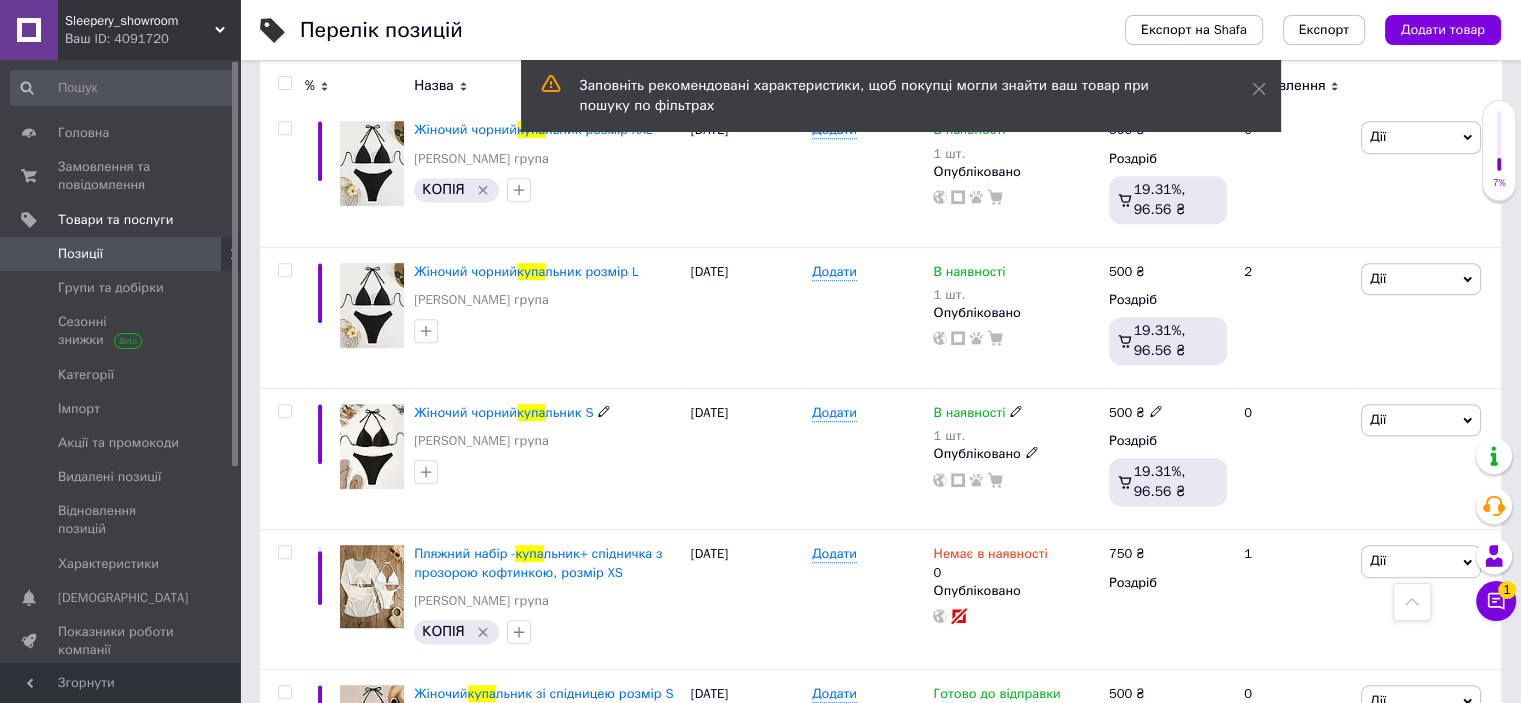 scroll, scrollTop: 1407, scrollLeft: 0, axis: vertical 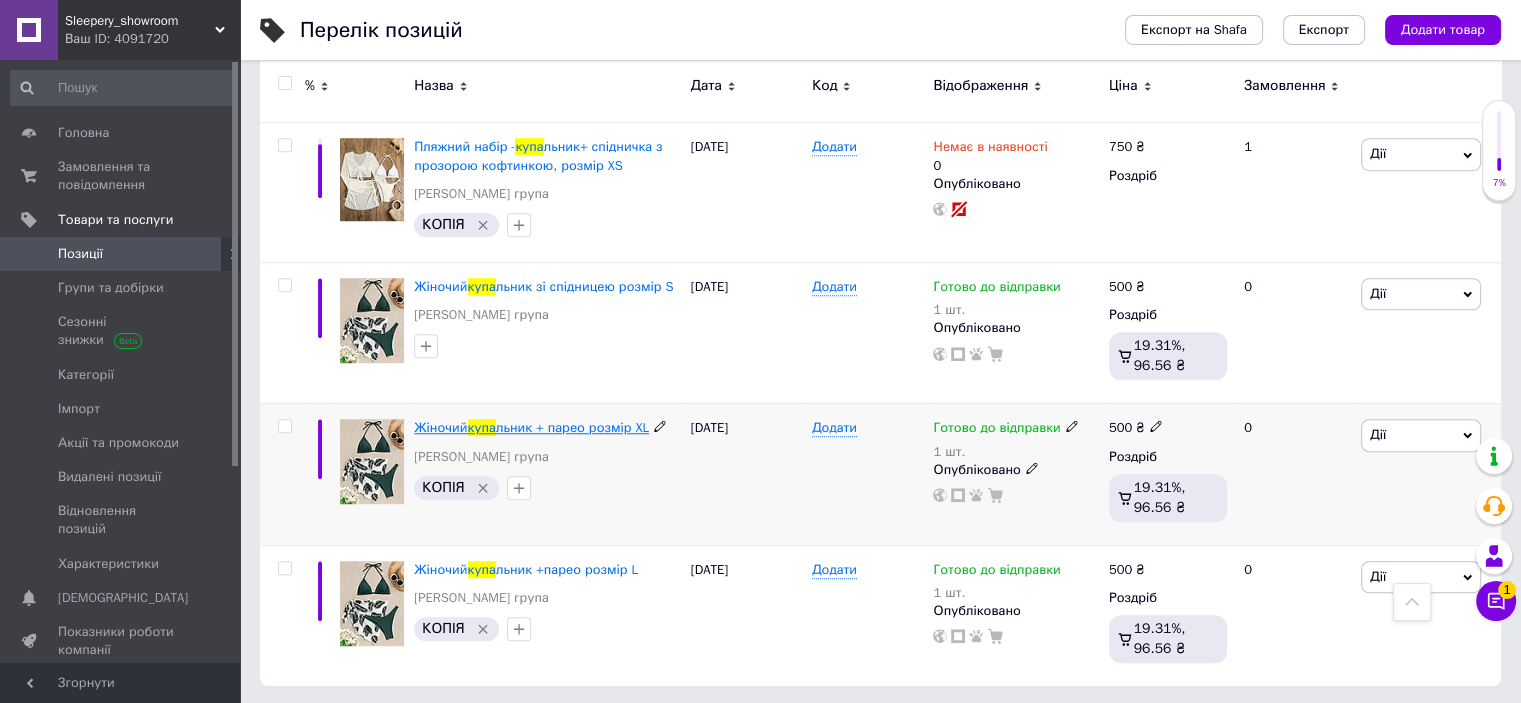 type on "купа" 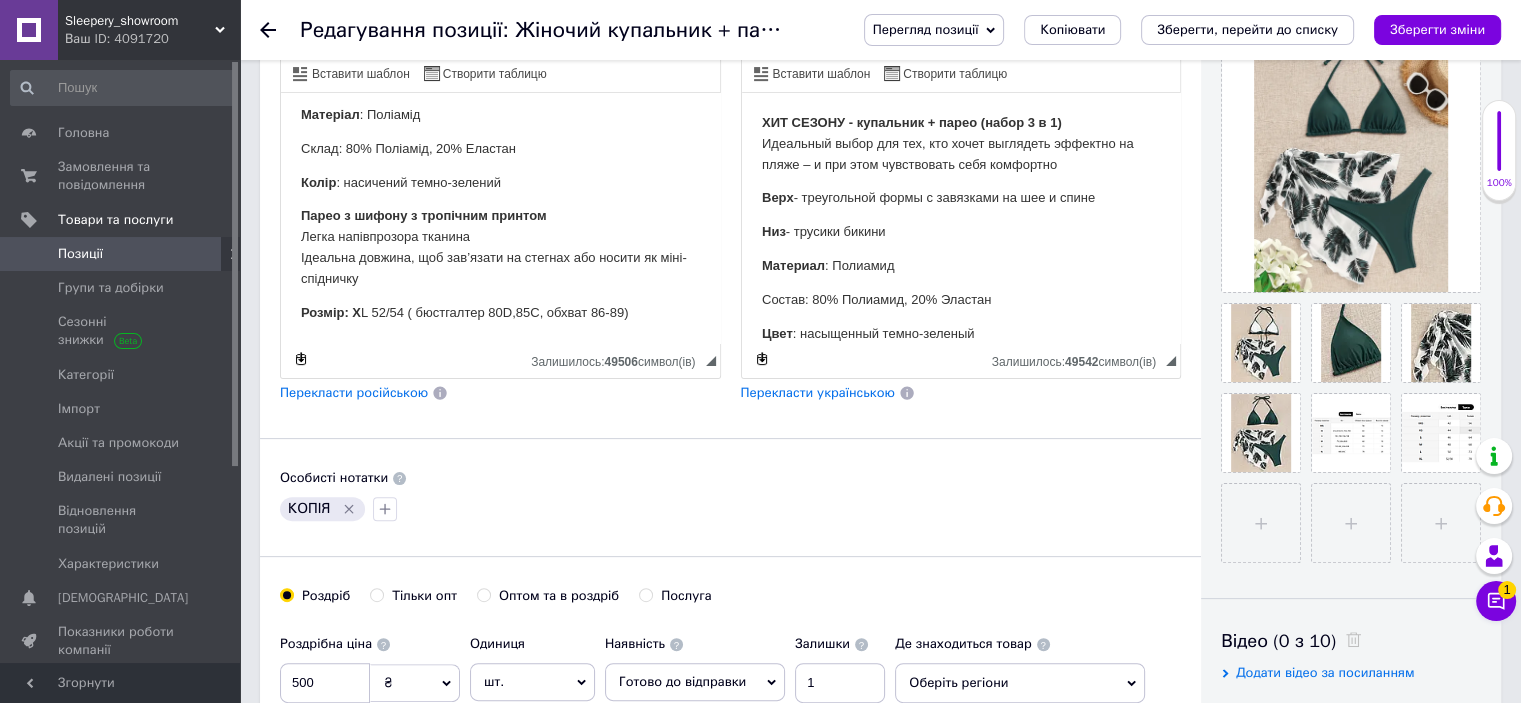 scroll, scrollTop: 500, scrollLeft: 0, axis: vertical 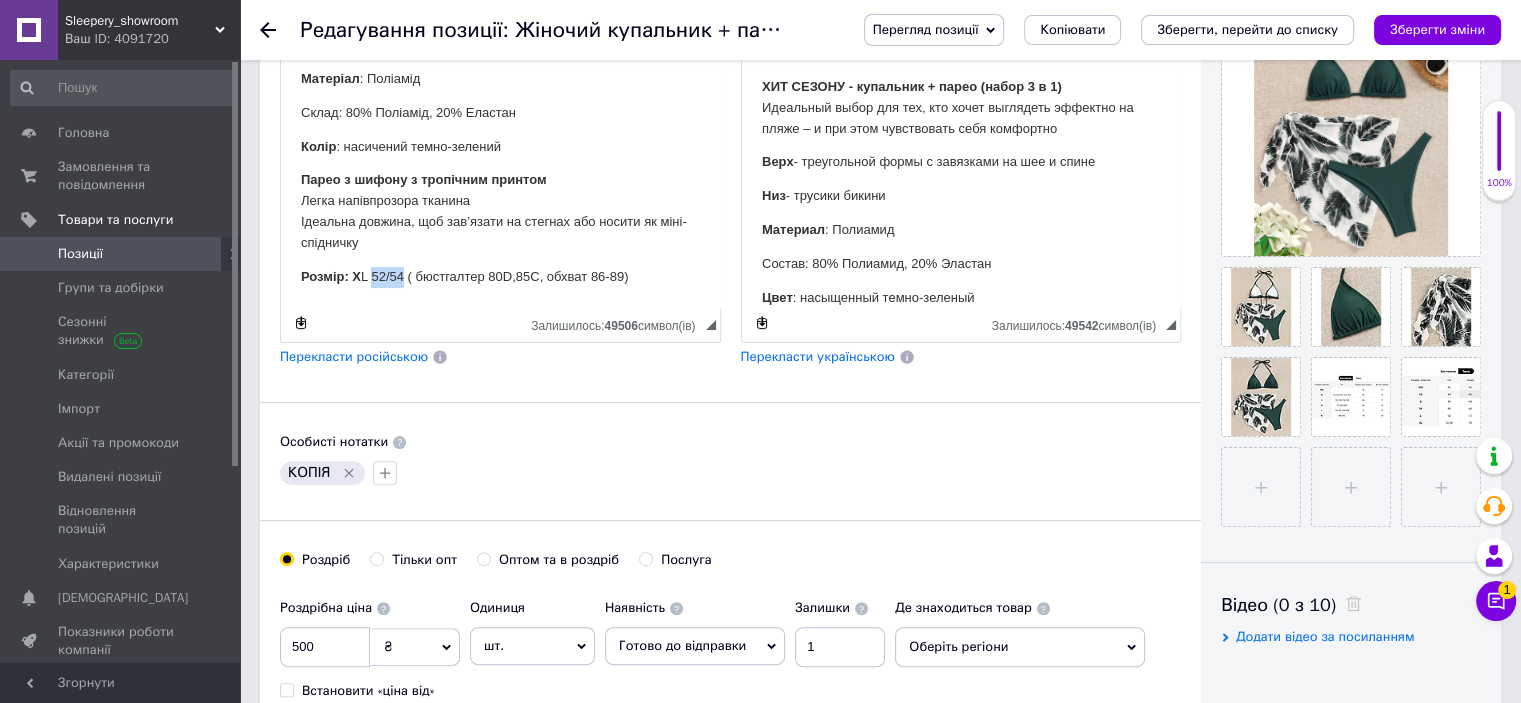 drag, startPoint x: 369, startPoint y: 276, endPoint x: 401, endPoint y: 270, distance: 32.55764 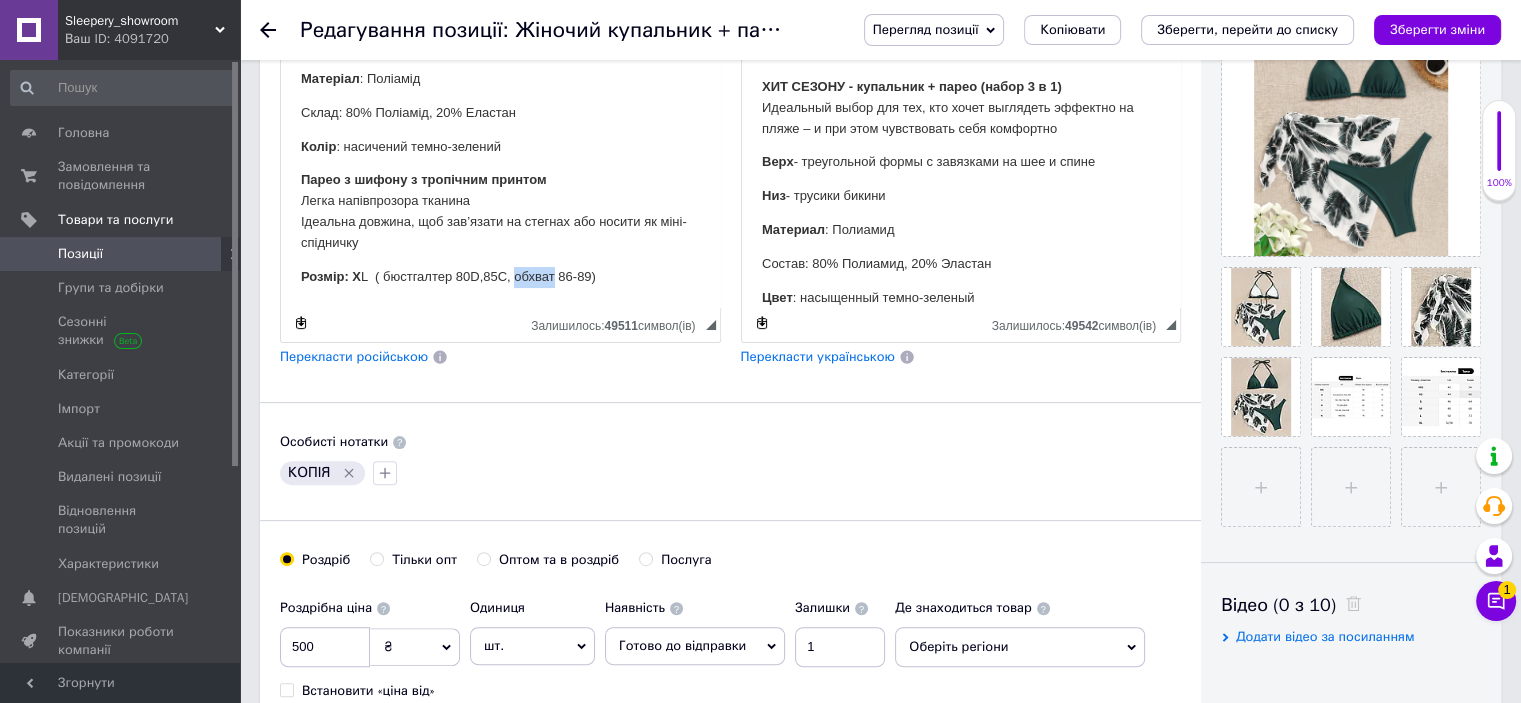 drag, startPoint x: 513, startPoint y: 276, endPoint x: 554, endPoint y: 276, distance: 41 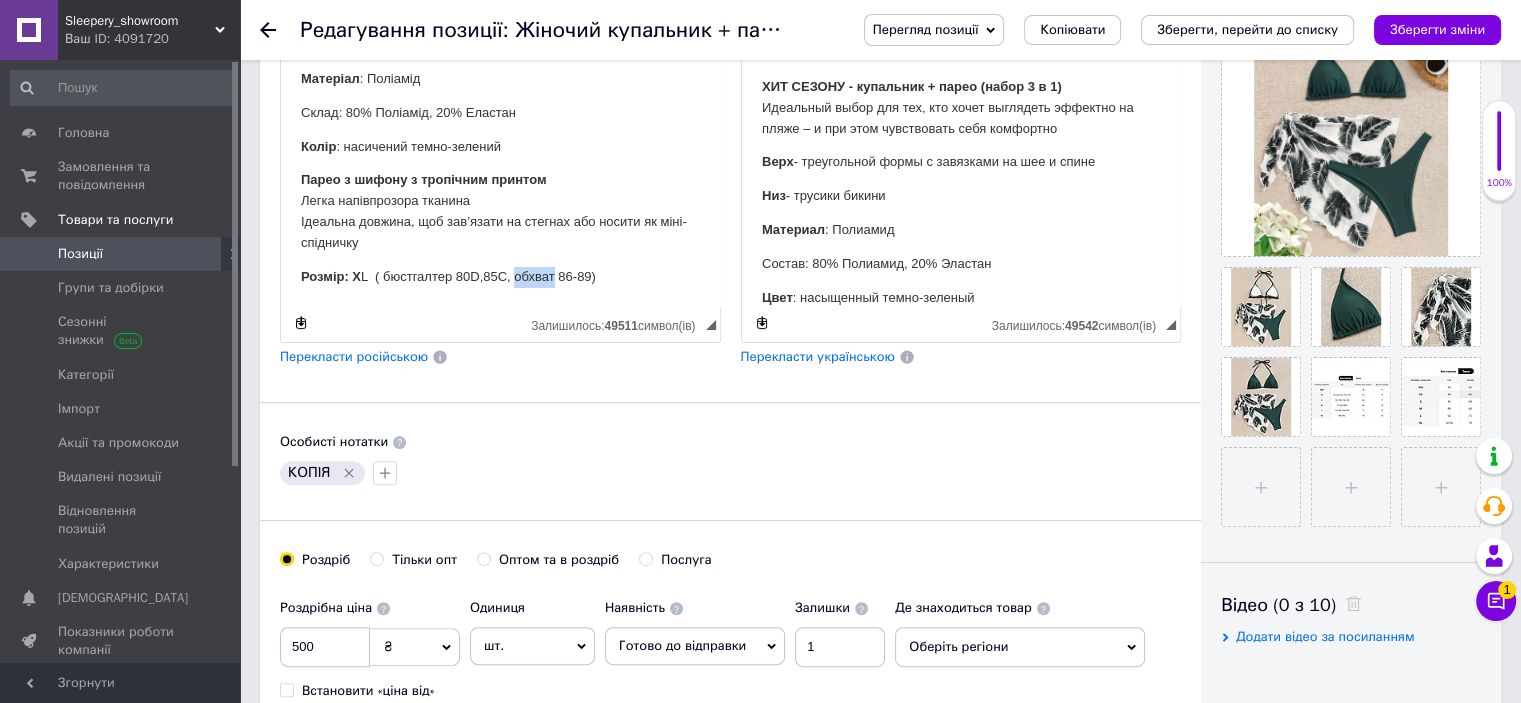 click on "Розмір: X L  ( бюстгалтер 80D,85C, обхват 86-89)" at bounding box center (500, 277) 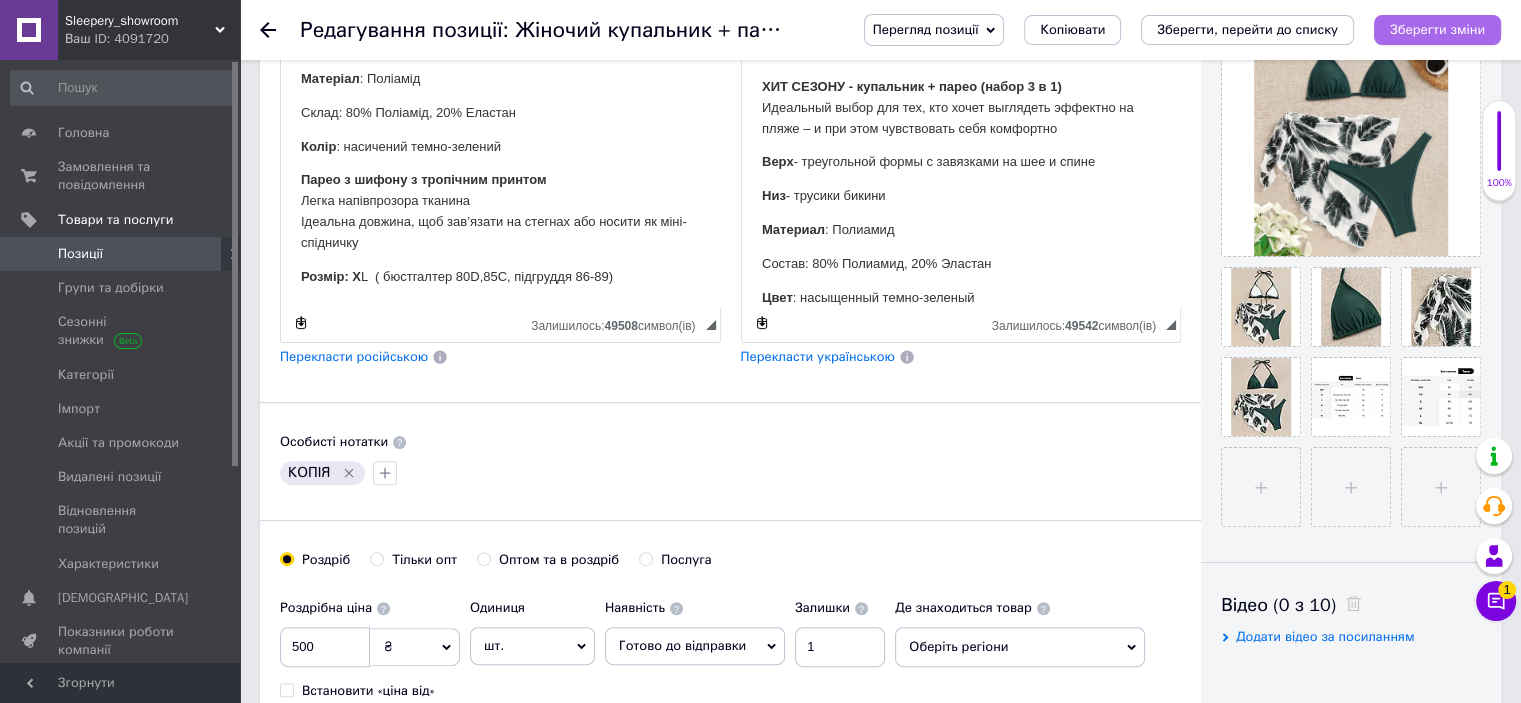 click on "Зберегти зміни" at bounding box center [1437, 30] 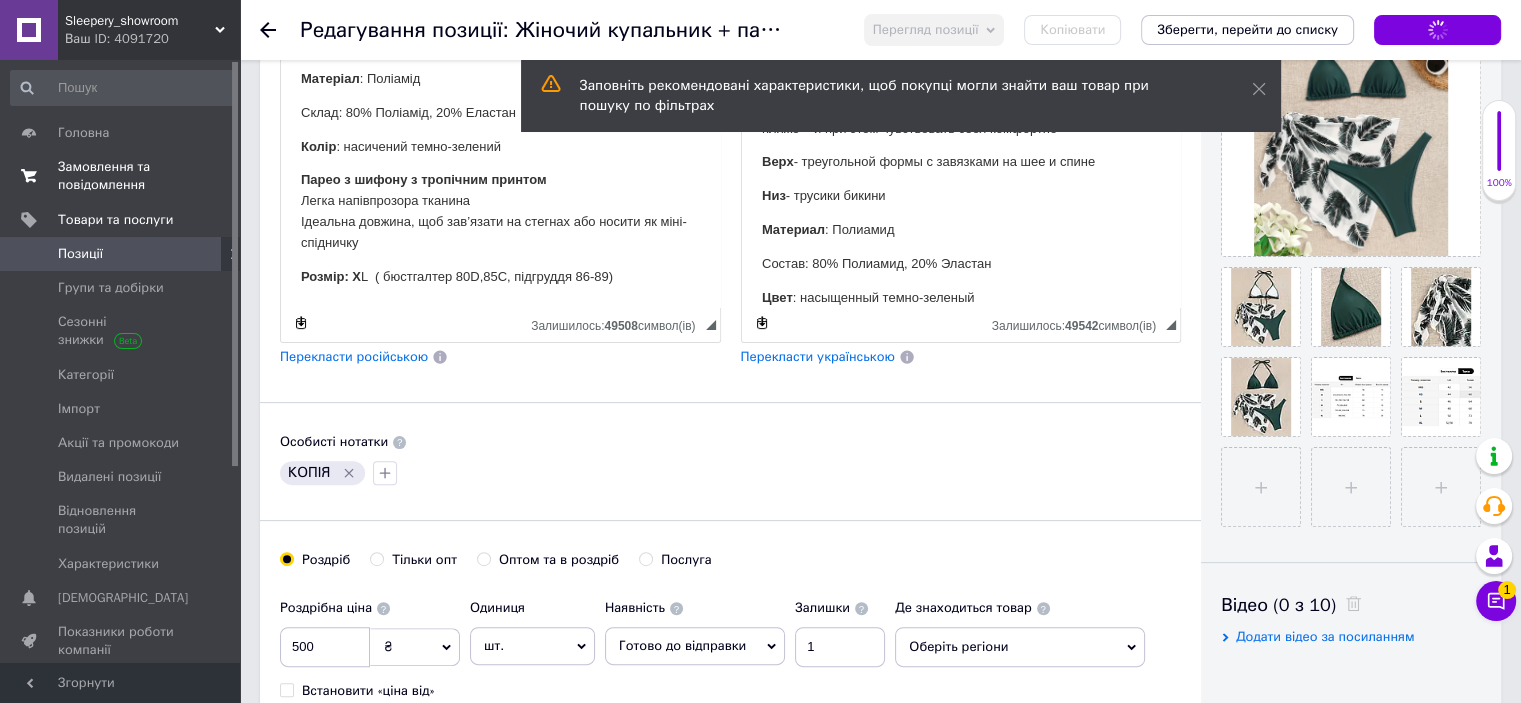 click on "Замовлення та повідомлення" at bounding box center (121, 176) 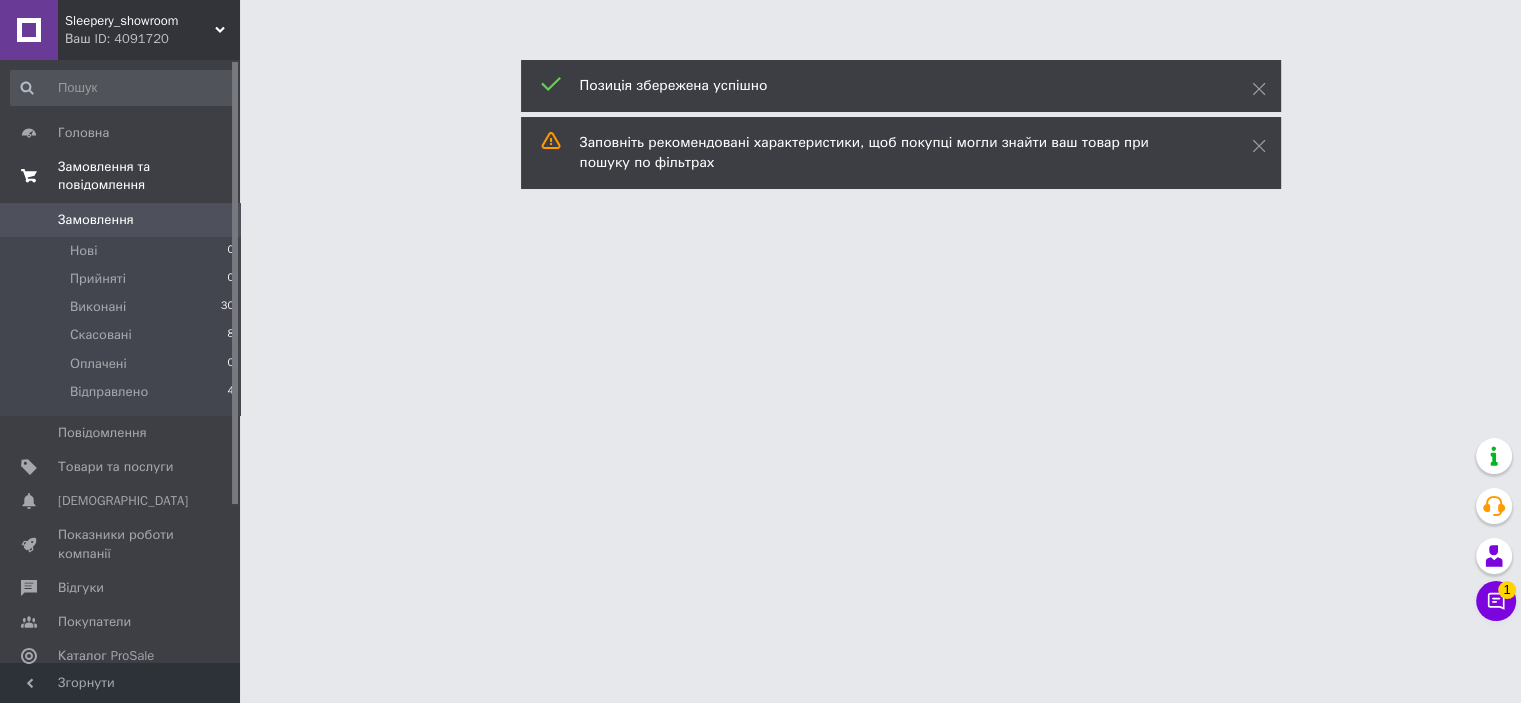 scroll, scrollTop: 0, scrollLeft: 0, axis: both 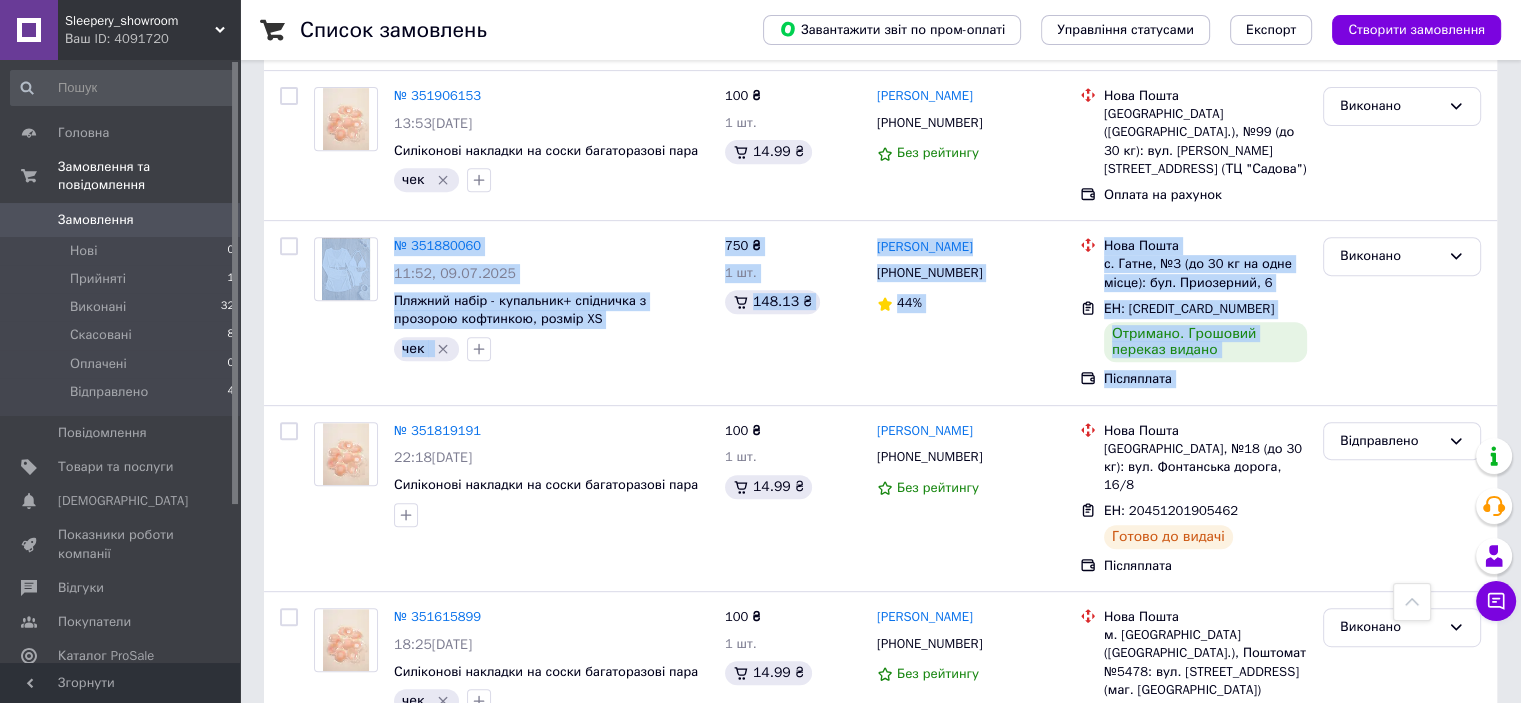 drag, startPoint x: 1516, startPoint y: 271, endPoint x: 1532, endPoint y: 174, distance: 98.31073 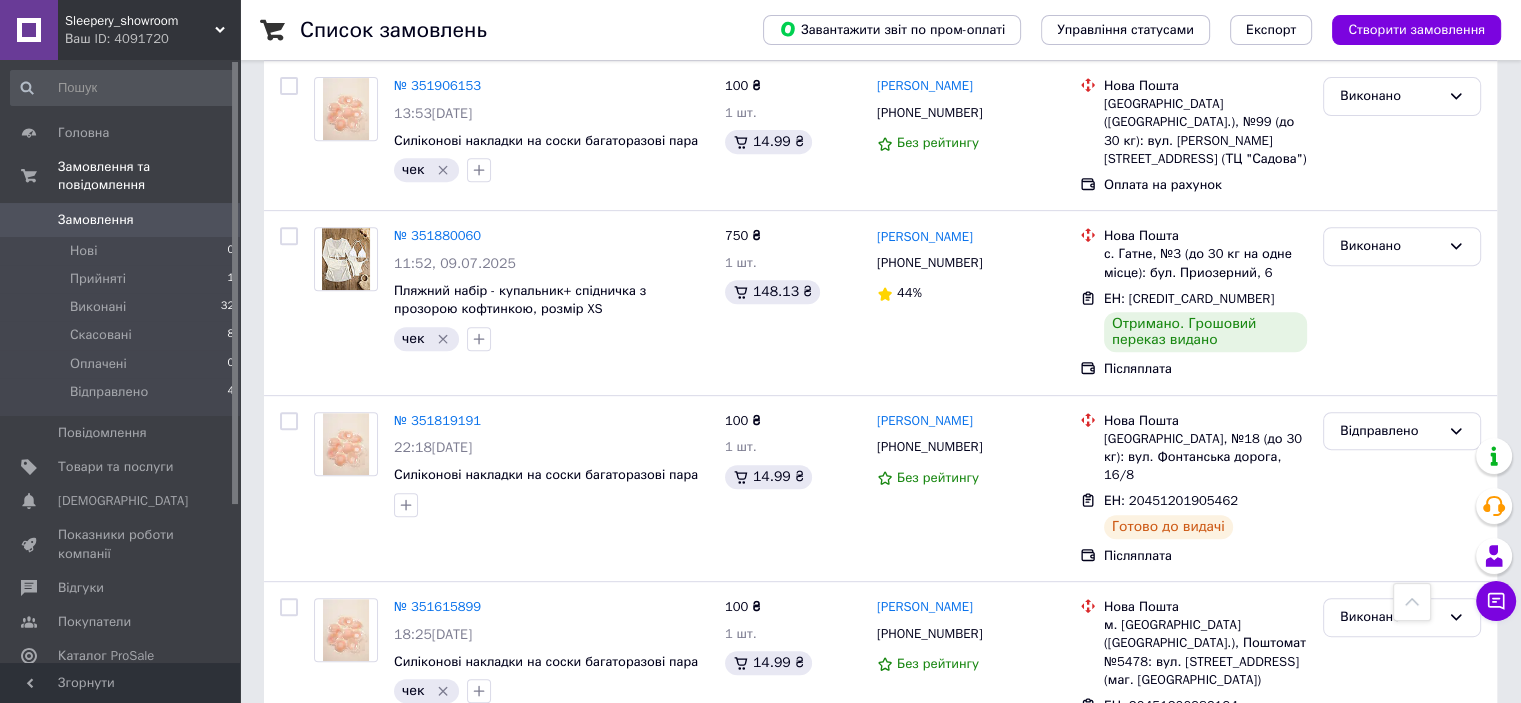 scroll, scrollTop: 823, scrollLeft: 0, axis: vertical 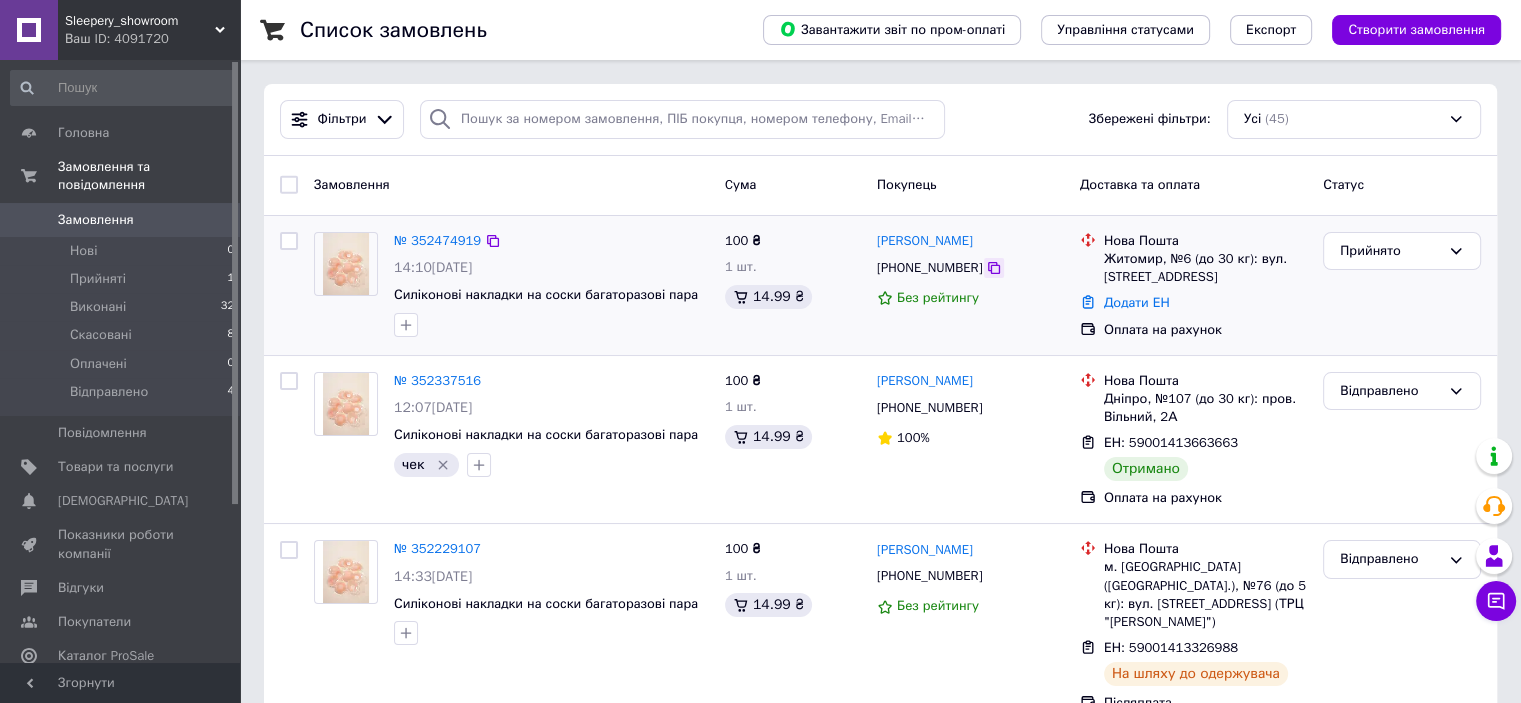 click 